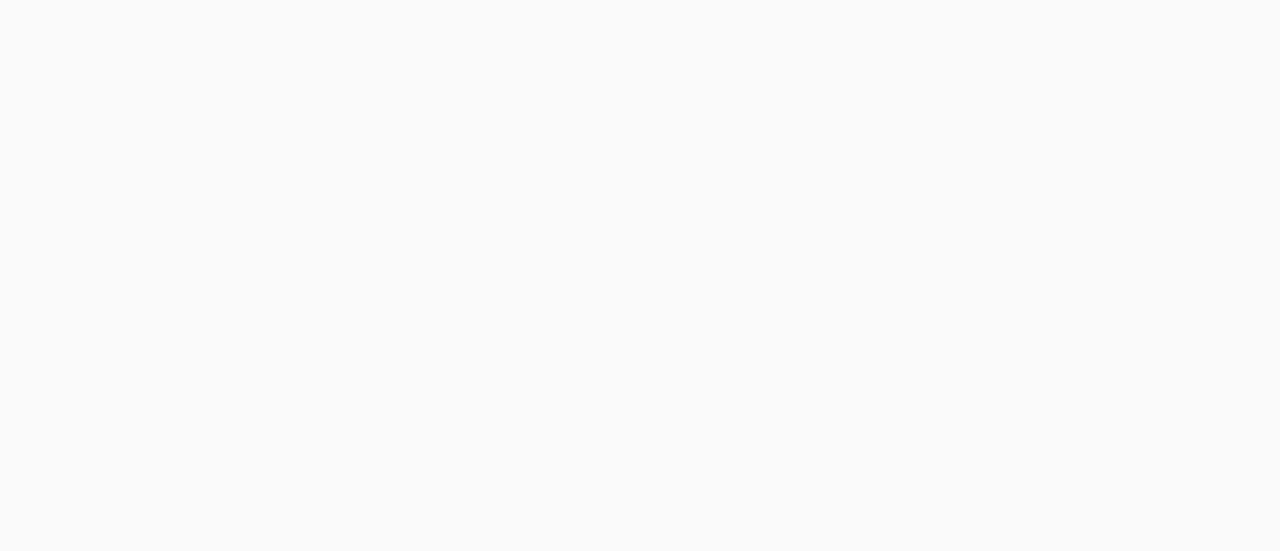 scroll, scrollTop: 0, scrollLeft: 0, axis: both 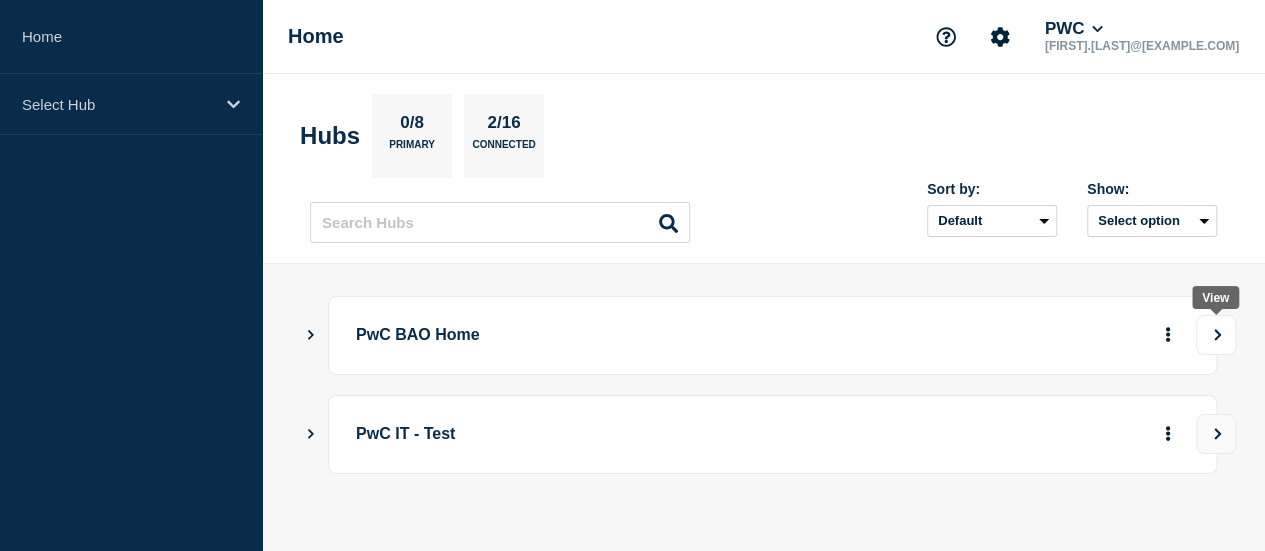 click at bounding box center [1216, 335] 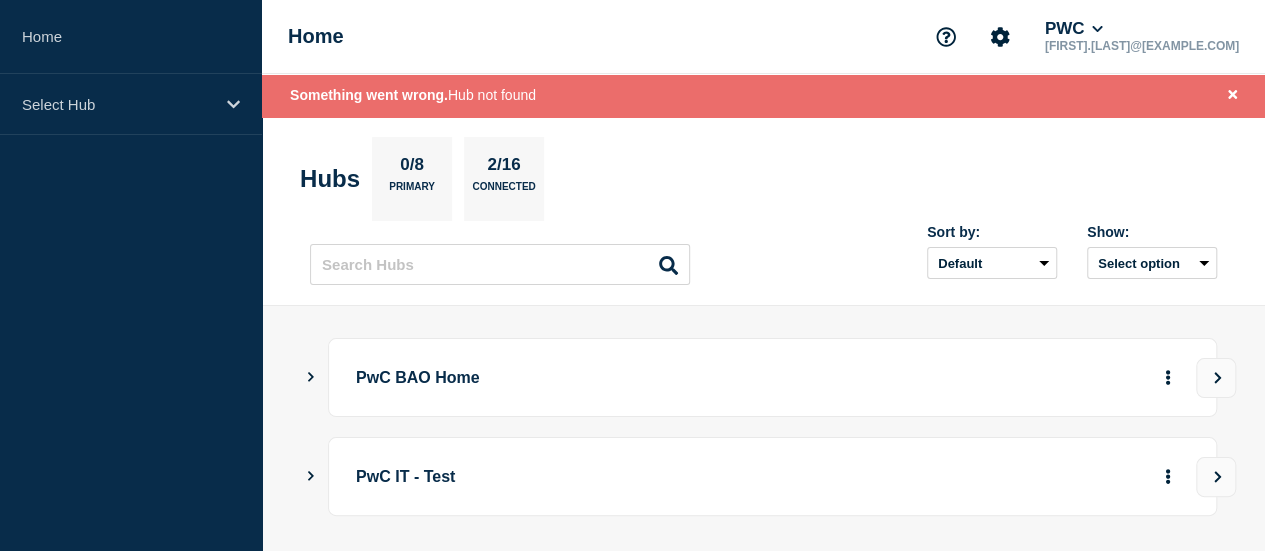 scroll, scrollTop: 62, scrollLeft: 0, axis: vertical 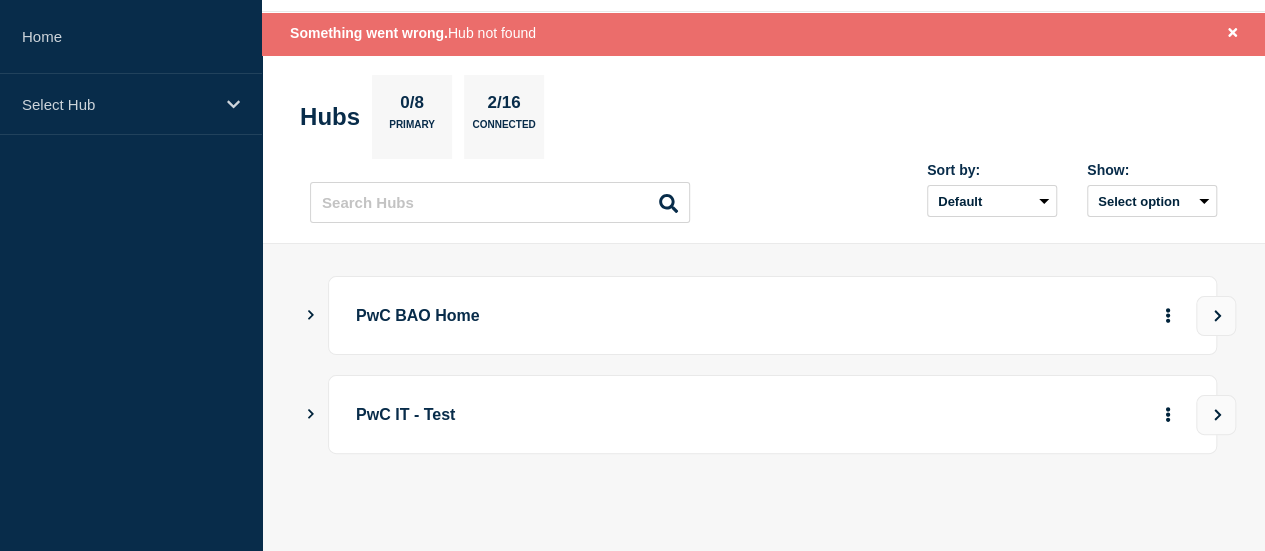 click 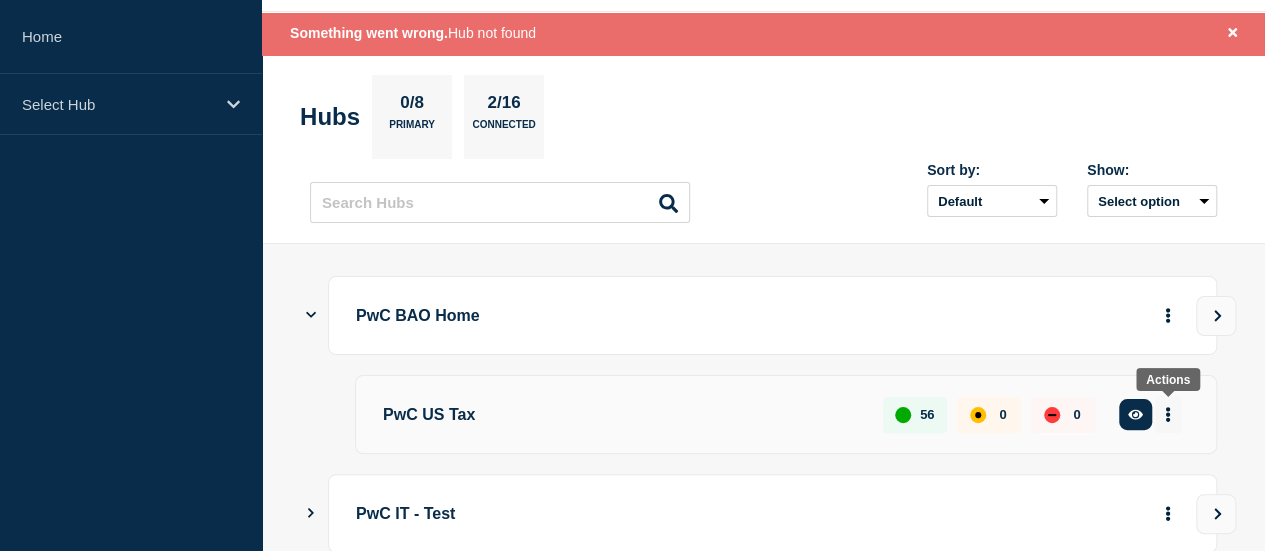 click 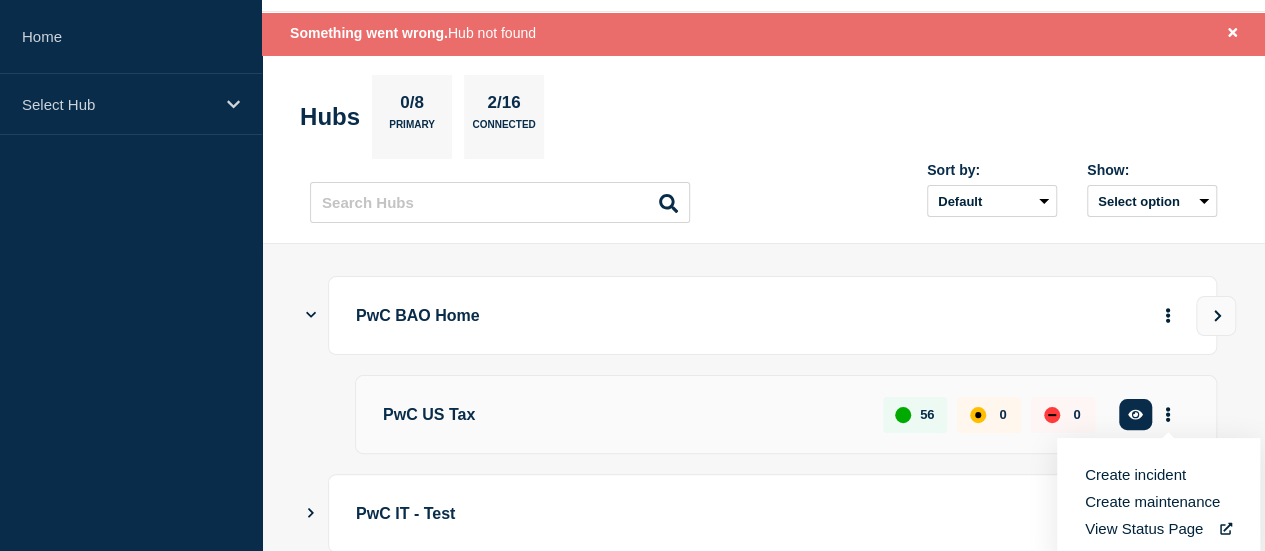 click on "Create maintenance" at bounding box center (1152, 501) 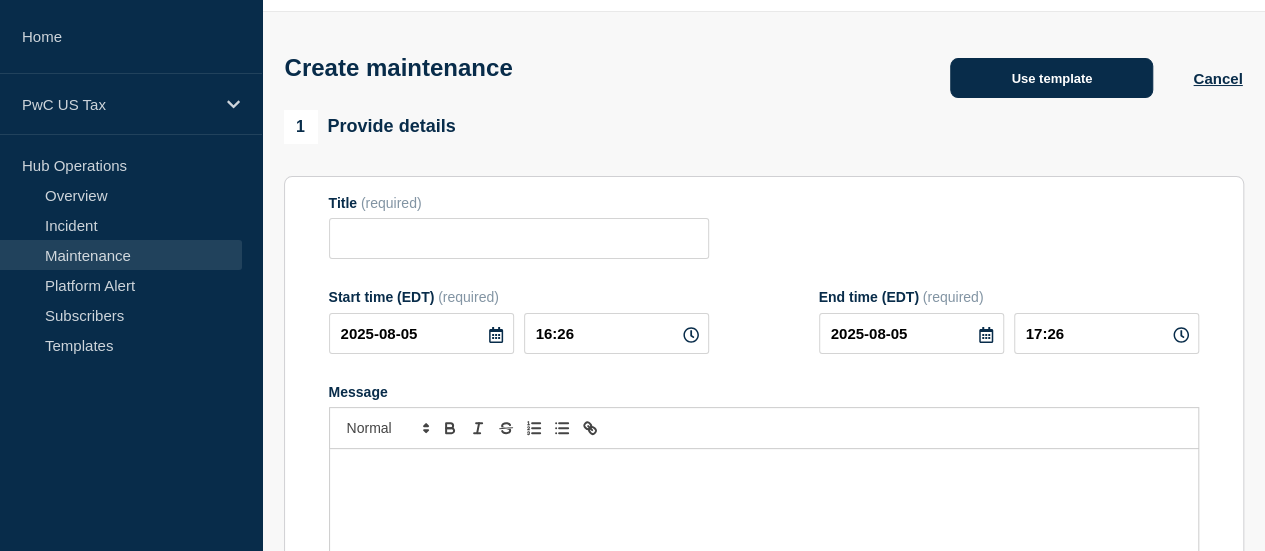 click on "Use template" at bounding box center (1051, 78) 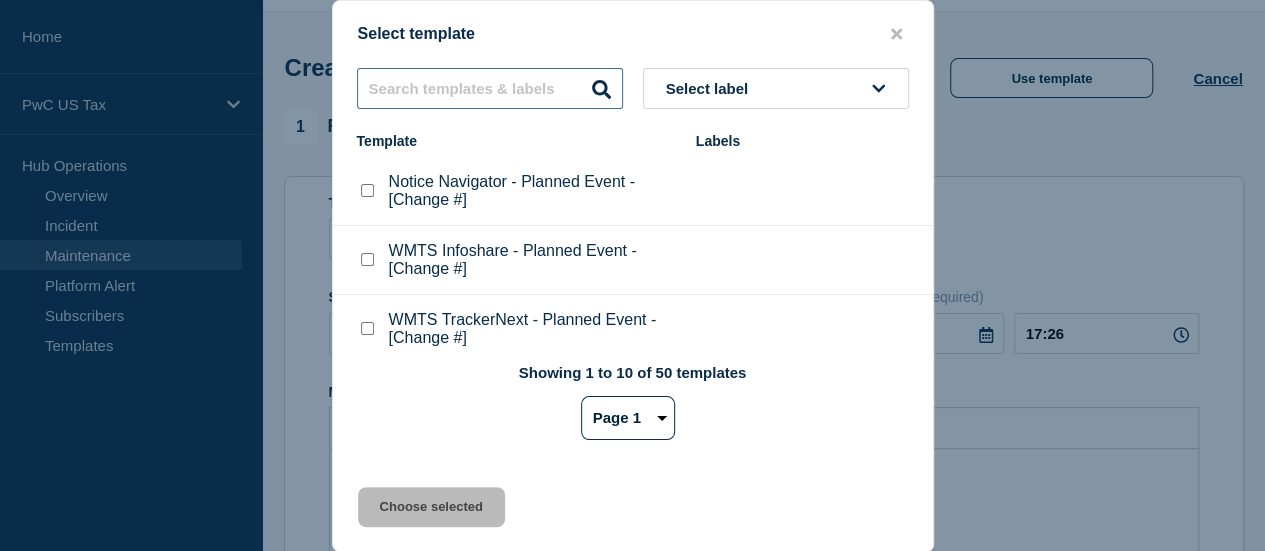 click at bounding box center (490, 88) 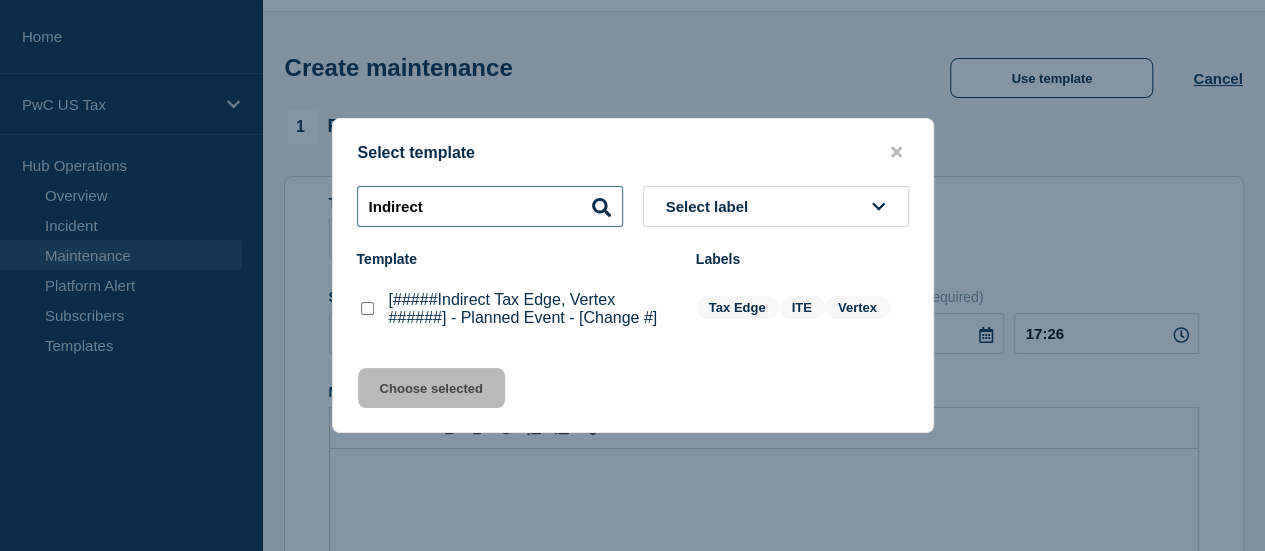 type on "Indirect" 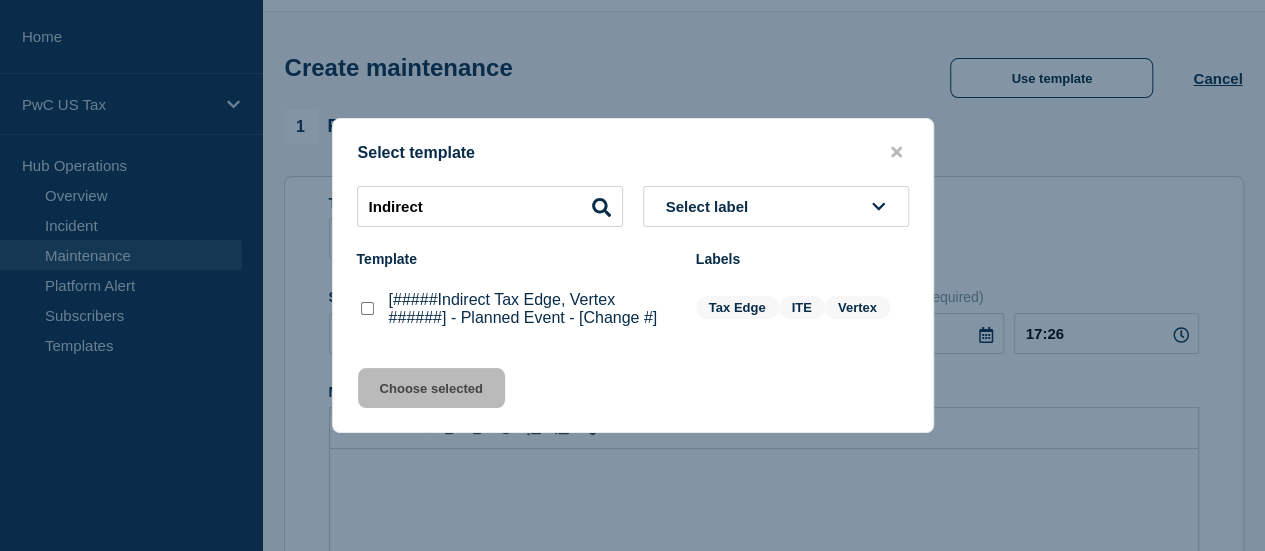 click at bounding box center [367, 308] 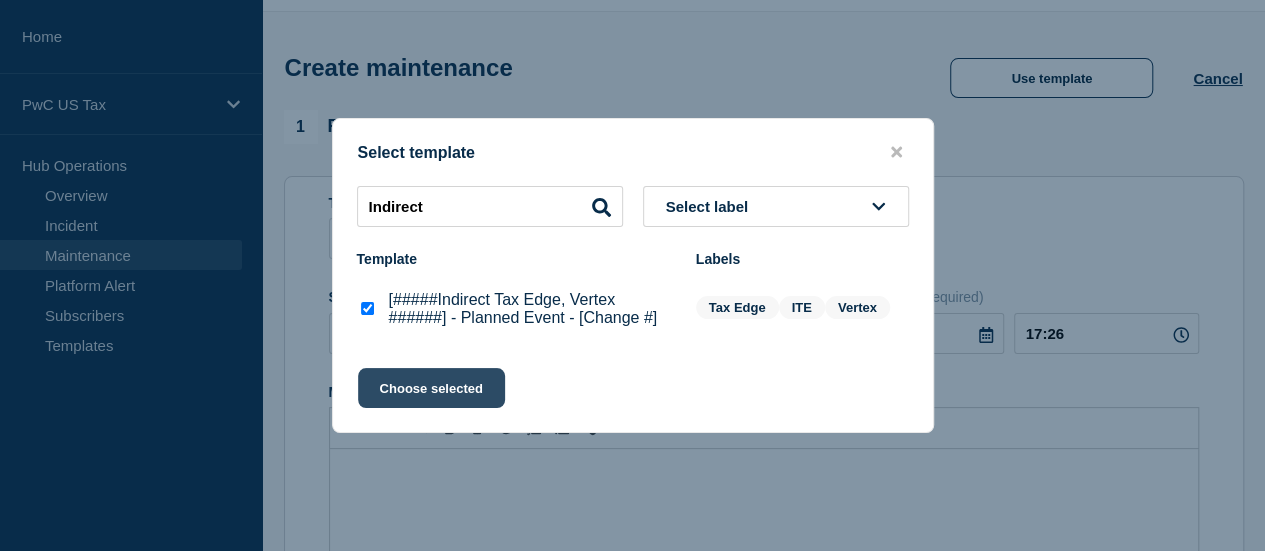 click on "Choose selected" 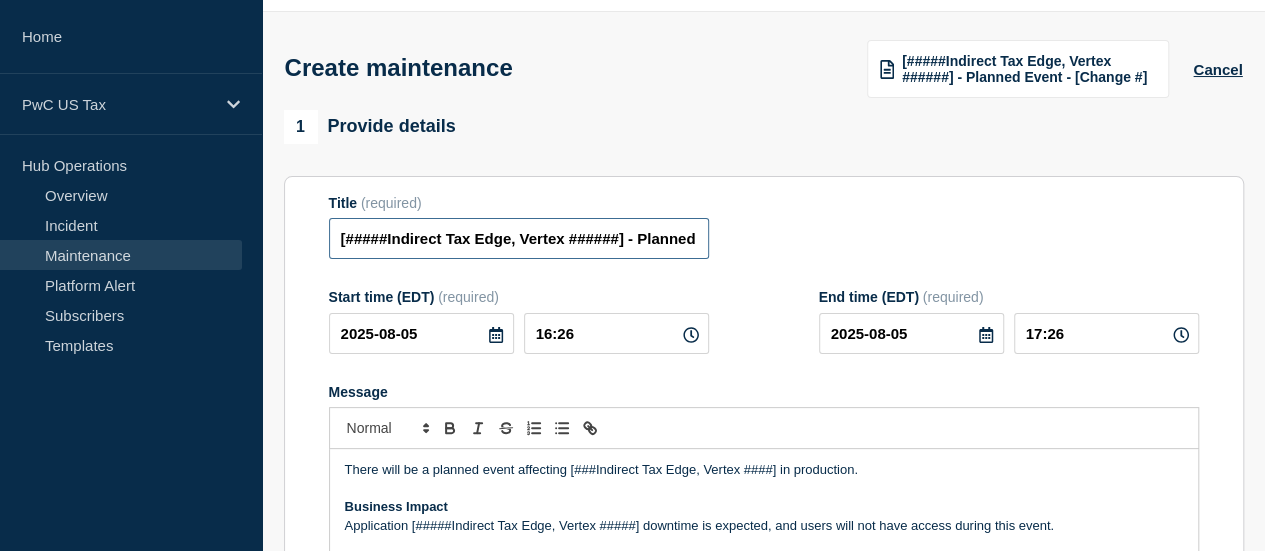 click on "[#####Indirect Tax Edge, Vertex ######] - Planned Event - [Change #]" at bounding box center [519, 238] 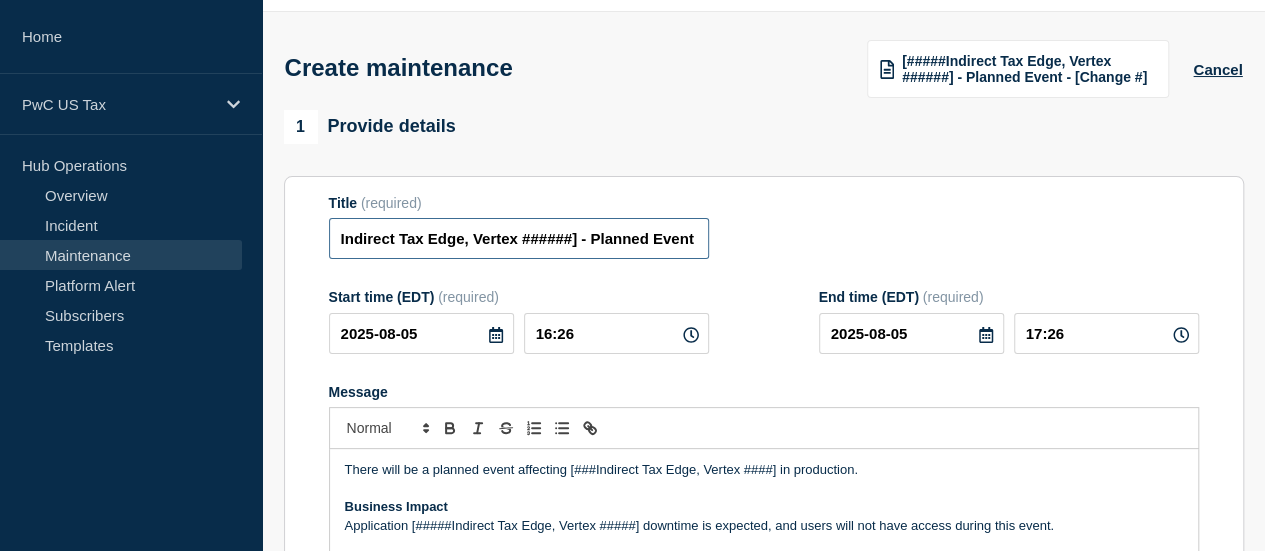 click on "Indirect Tax Edge, Vertex ######] - Planned Event - [Change #]" at bounding box center (519, 238) 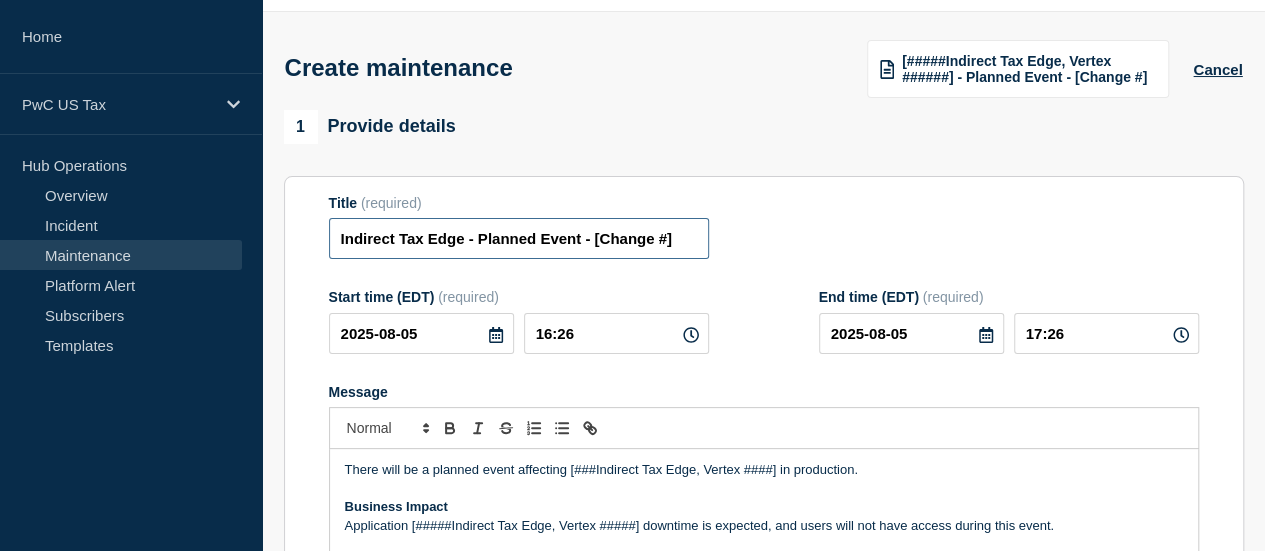 click on "Indirect Tax Edge - Planned Event - [Change #]" at bounding box center [519, 238] 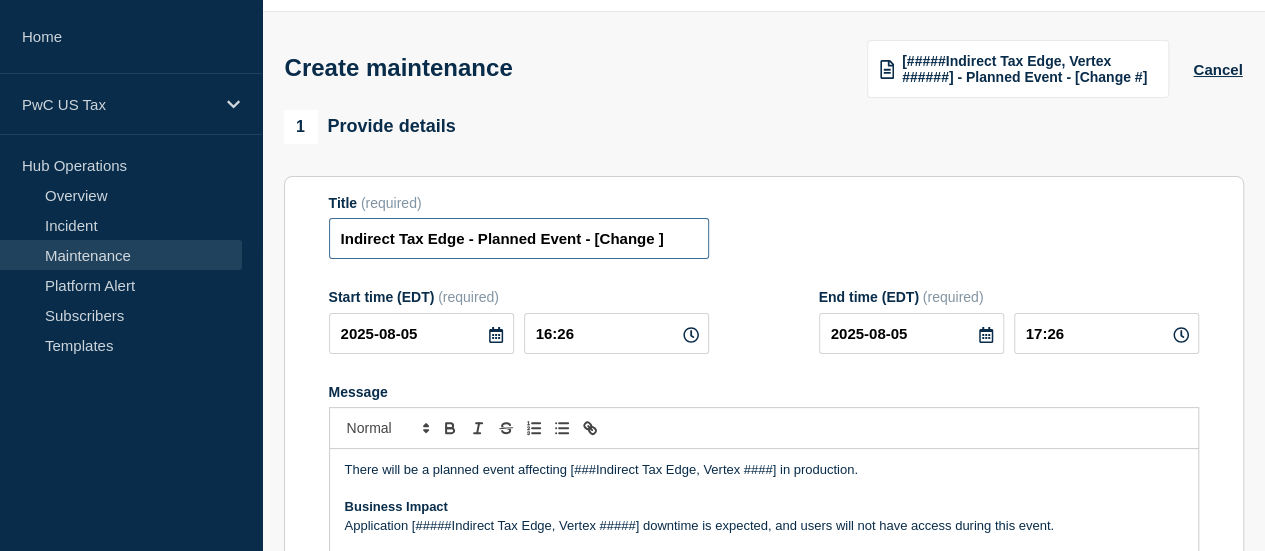 paste on "CHG1502644" 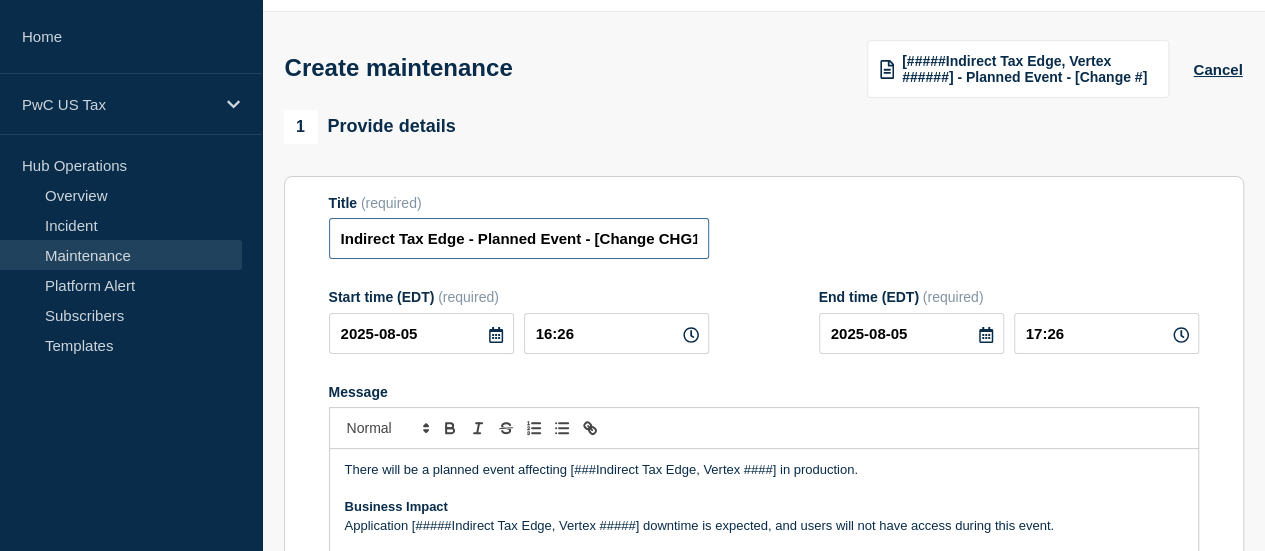 scroll, scrollTop: 0, scrollLeft: 76, axis: horizontal 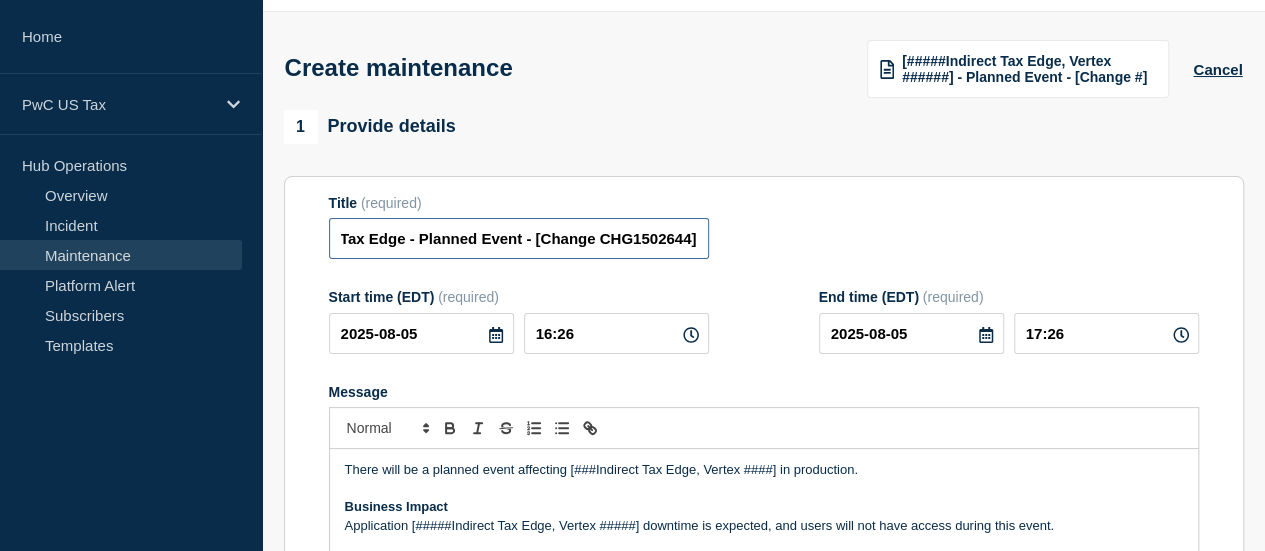 type on "Indirect Tax Edge - Planned Event - [Change CHG1502644]" 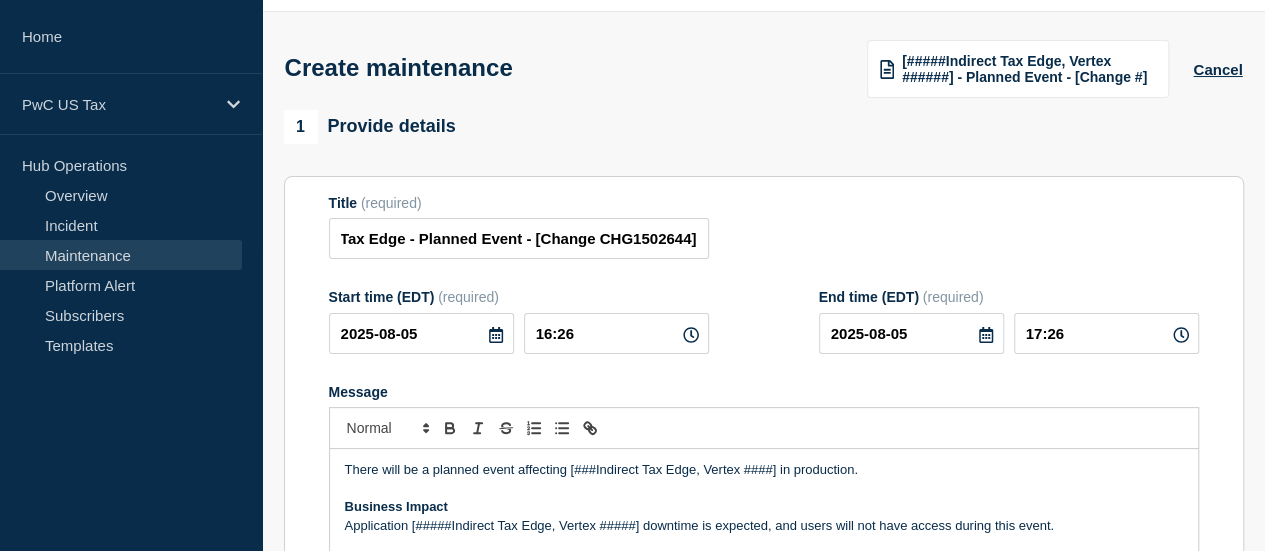 scroll, scrollTop: 0, scrollLeft: 0, axis: both 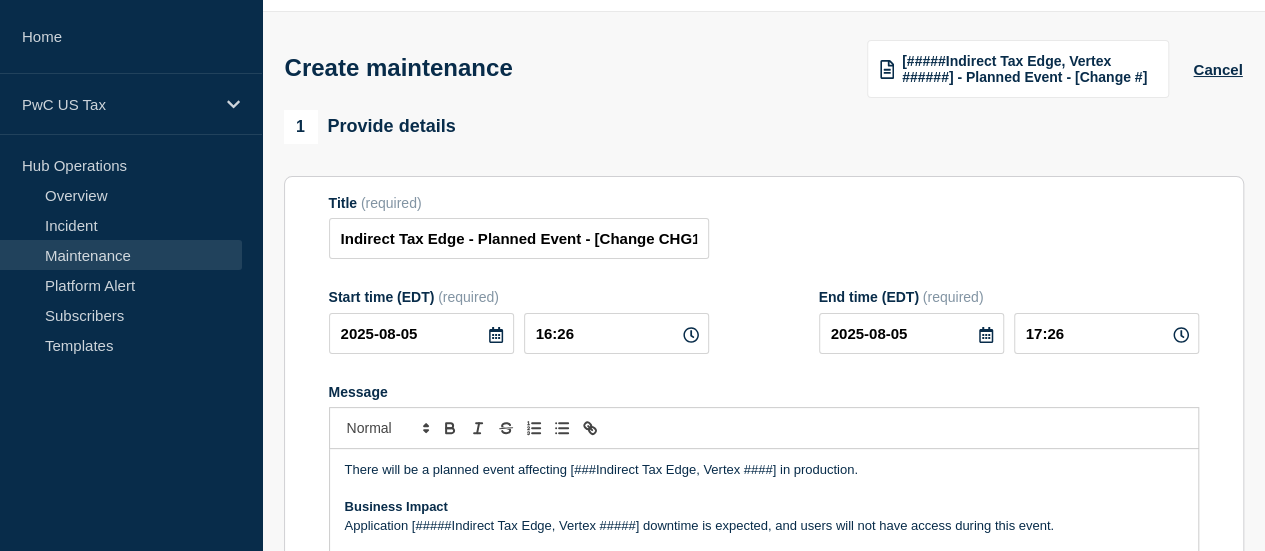 click 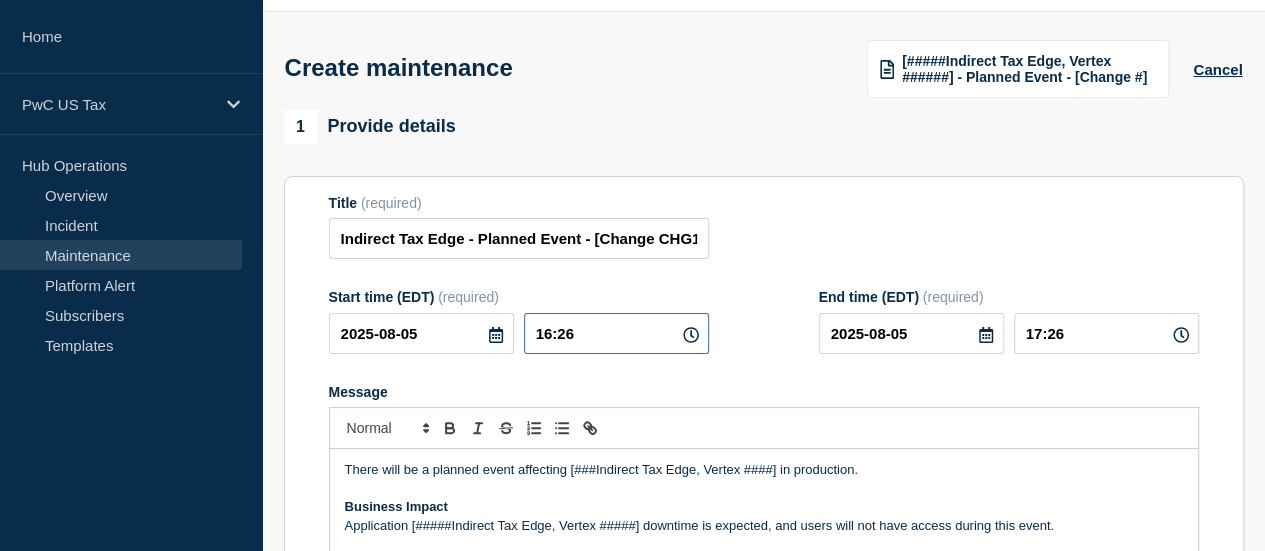 click on "16:26" at bounding box center (616, 333) 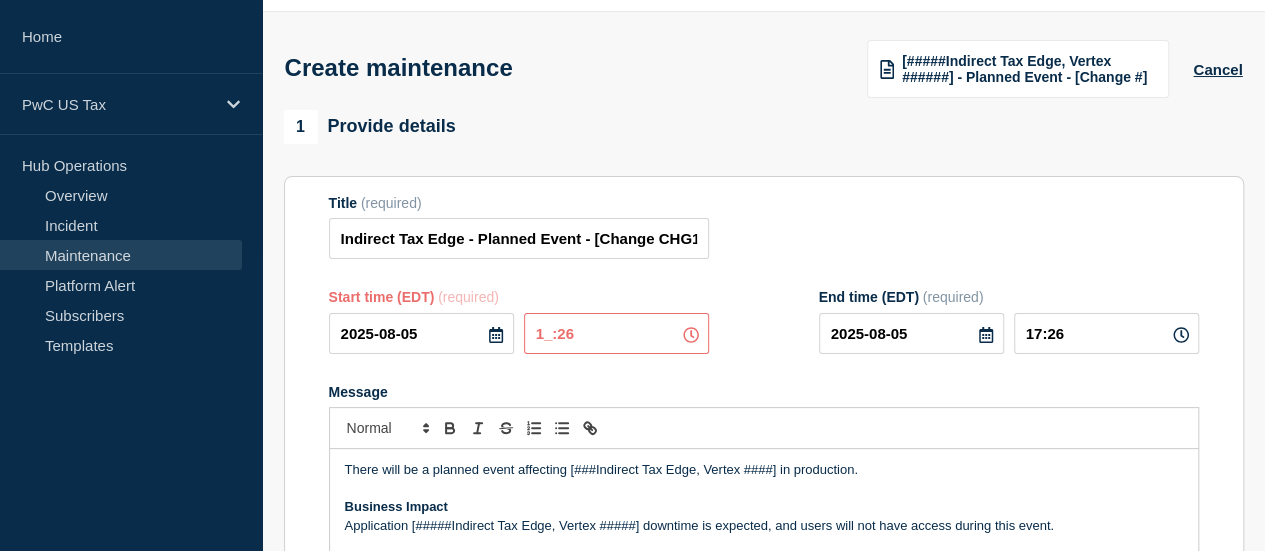 type on "19:26" 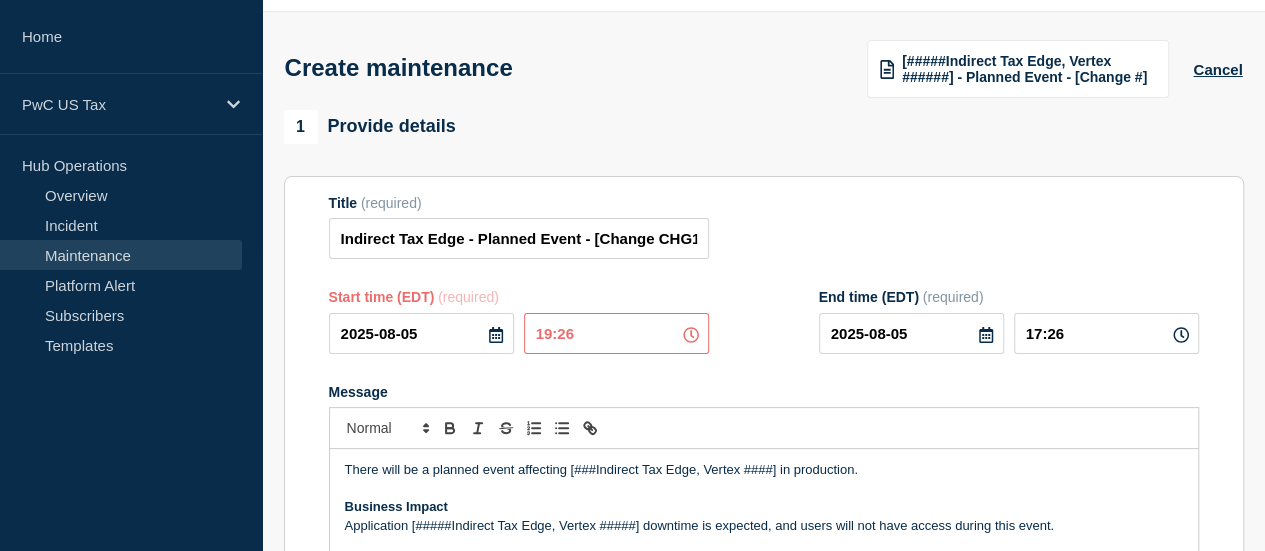 type on "20:26" 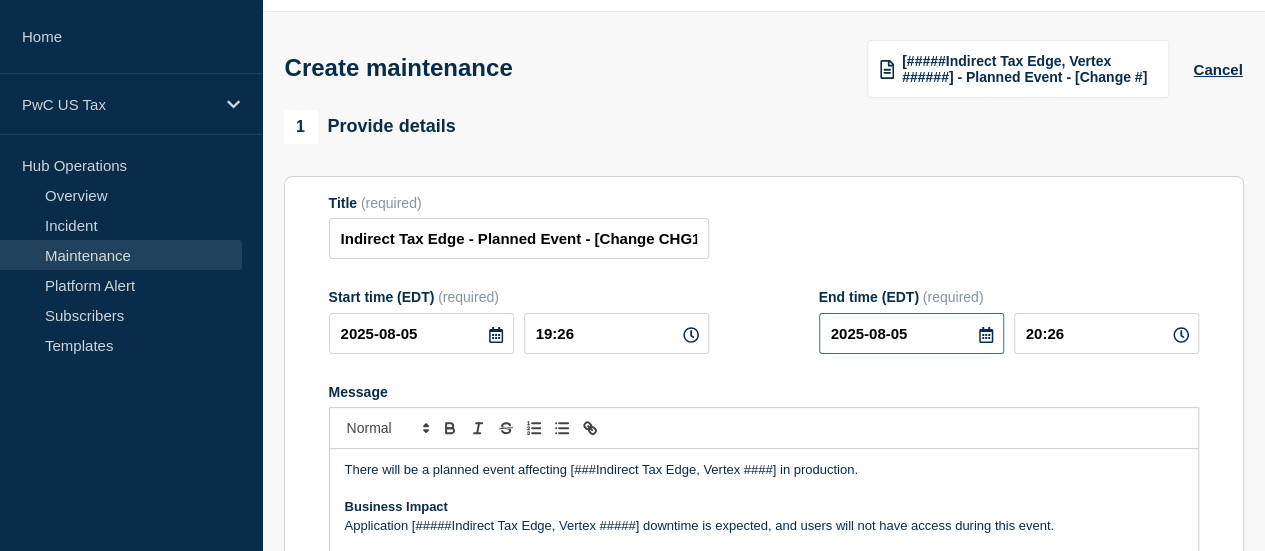 type on "0___-__-__" 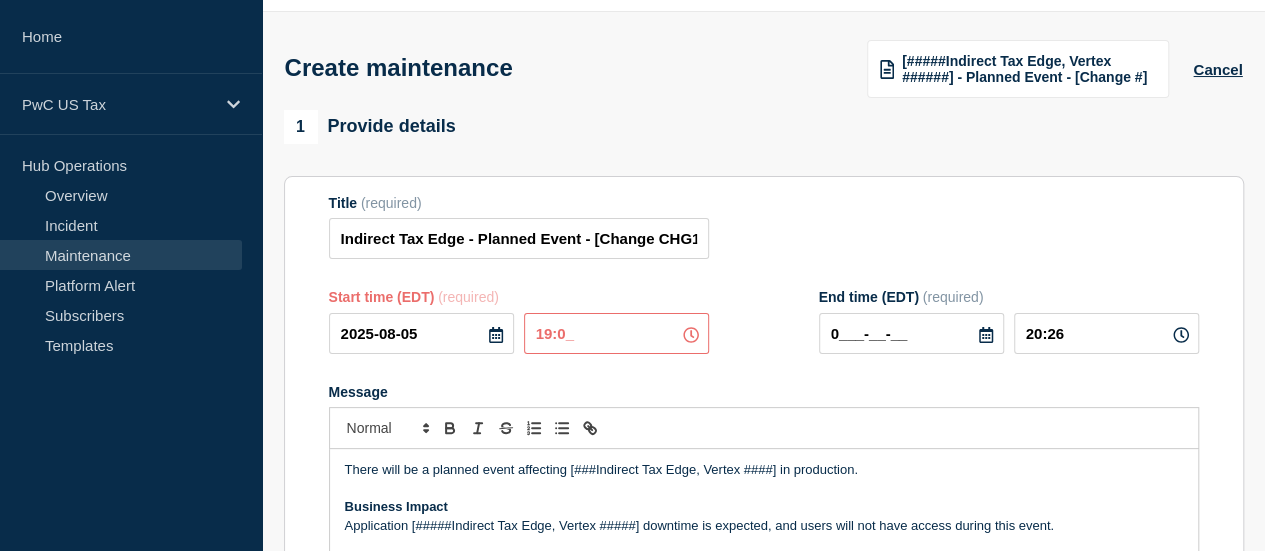 type on "19:00" 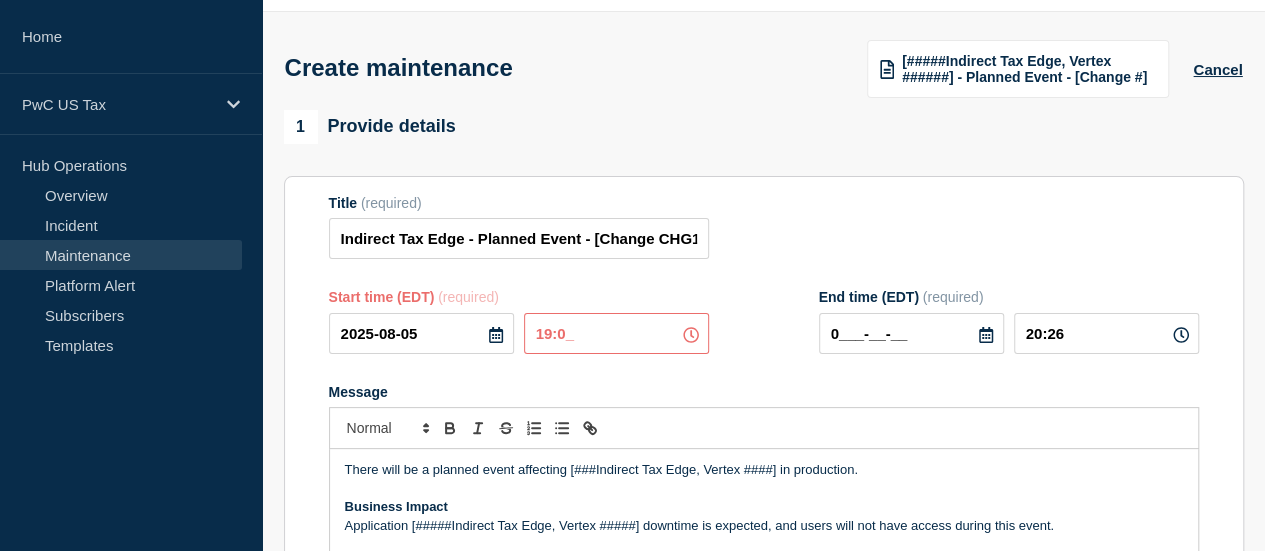 type on "20:00" 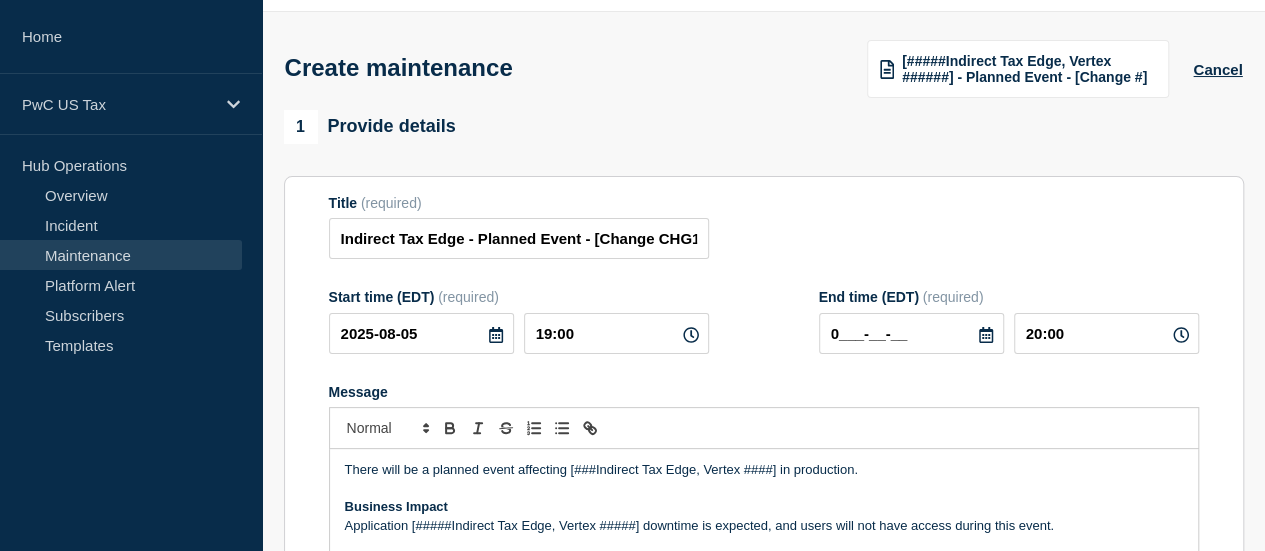 click 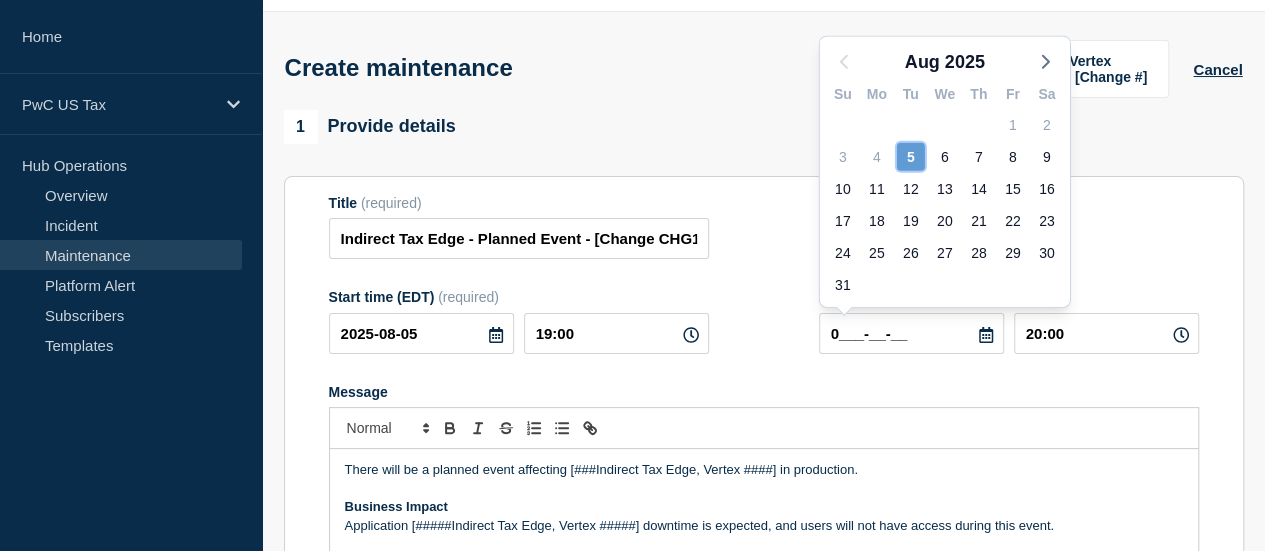 click on "5" 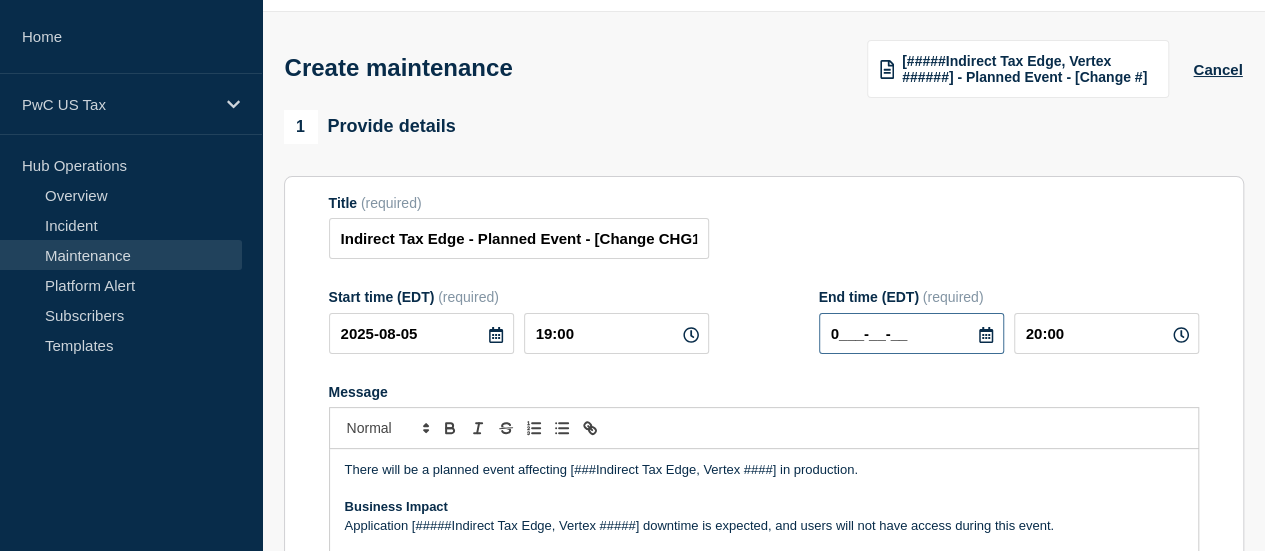 click on "0___-__-__" at bounding box center [911, 333] 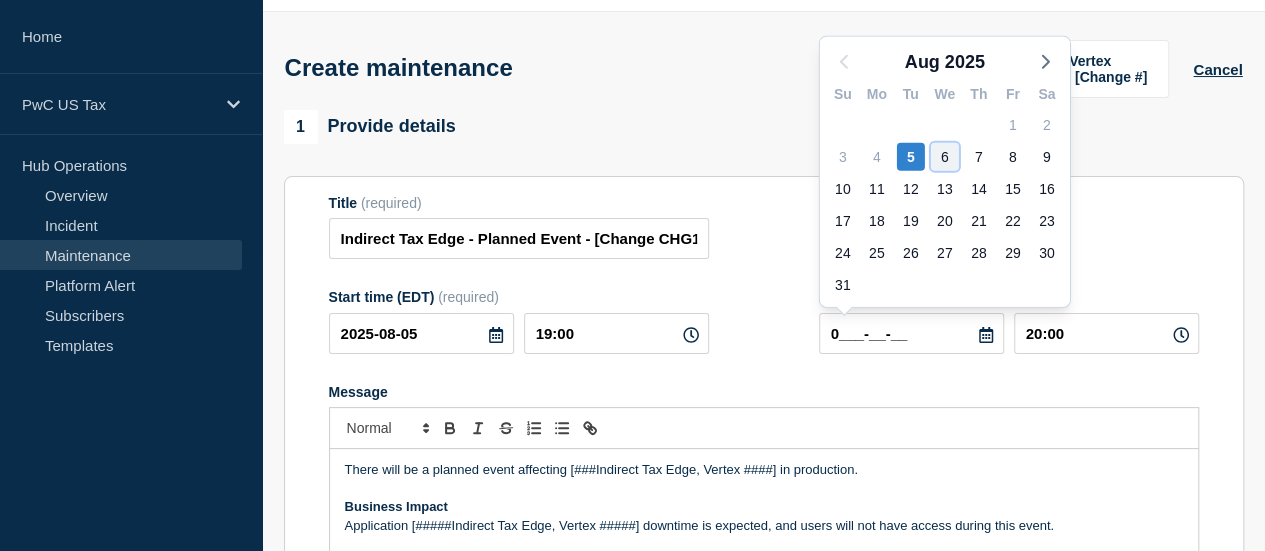 click on "6" 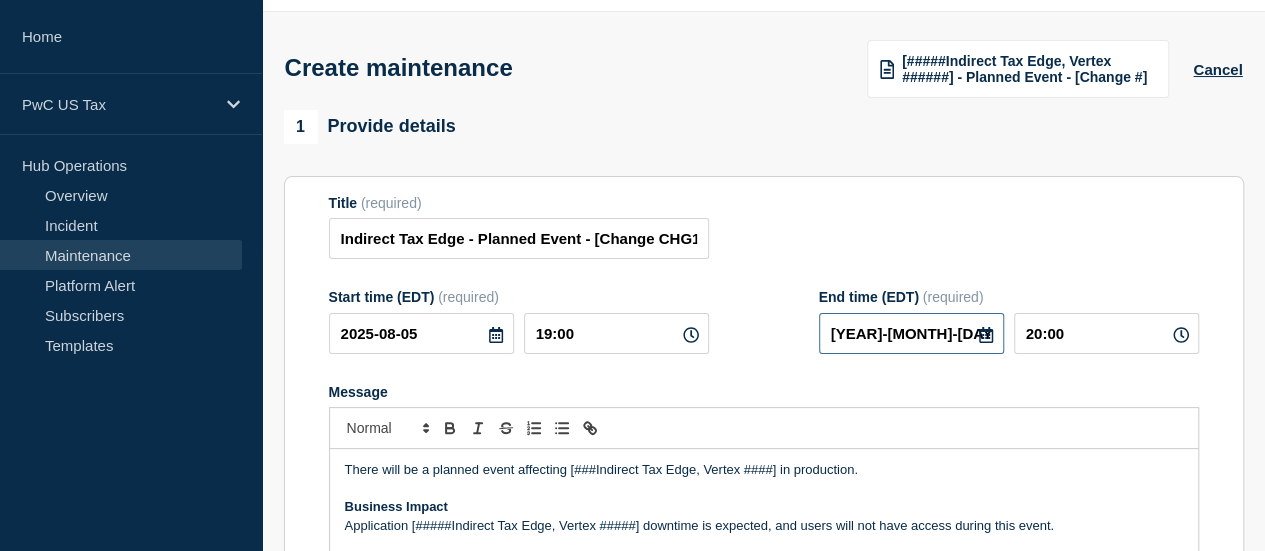 click on "[YEAR]-[MONTH]-[DAY]" at bounding box center (911, 333) 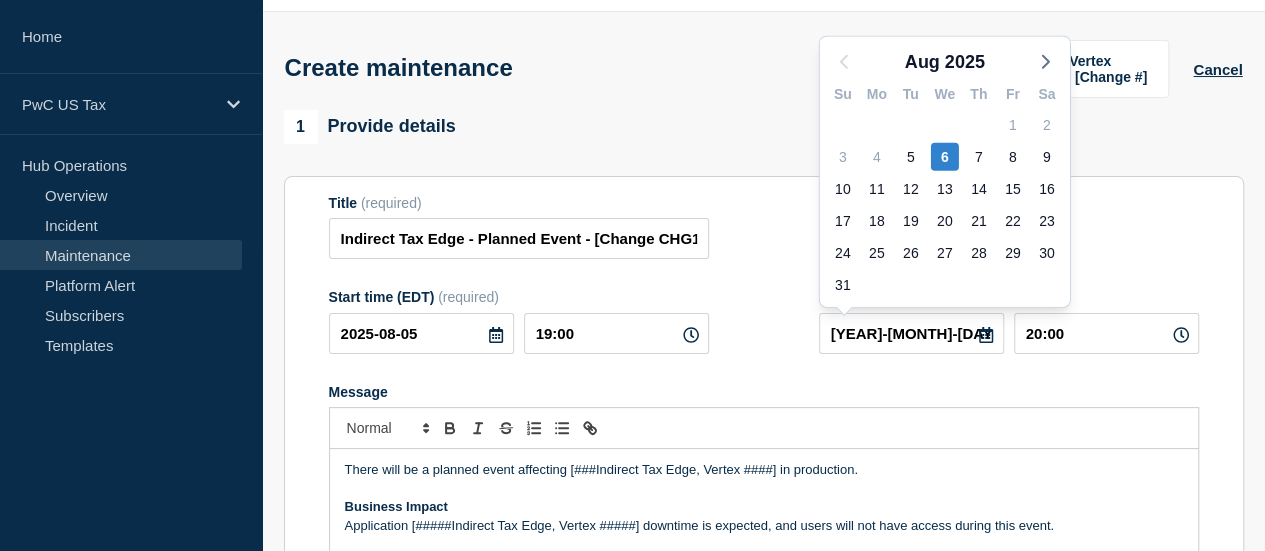 click 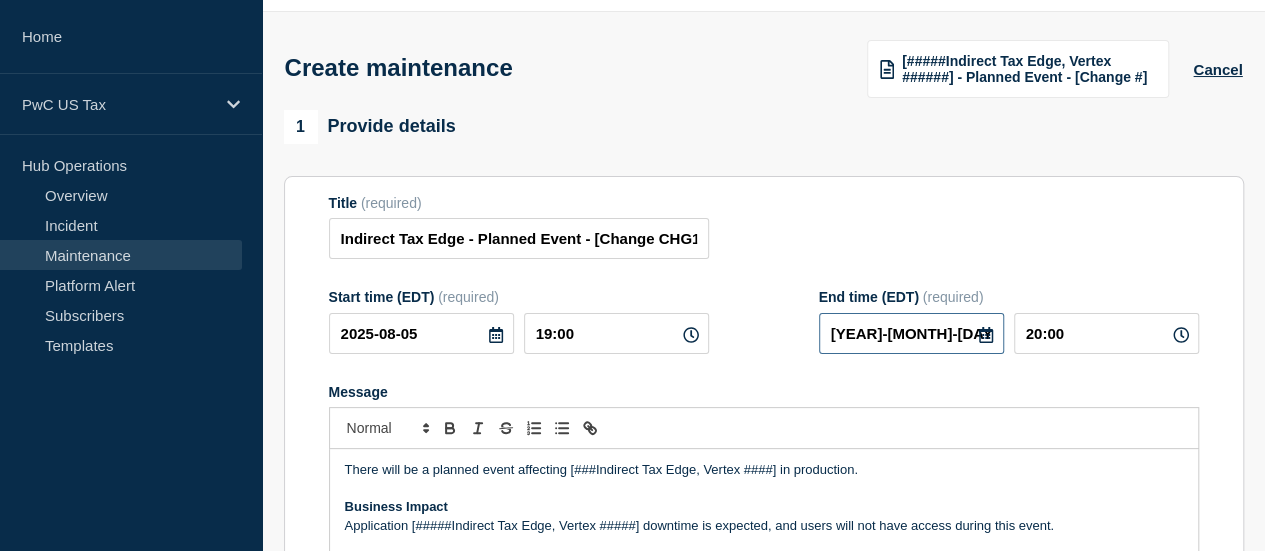click on "[YEAR]-[MONTH]-[DAY]" at bounding box center [911, 333] 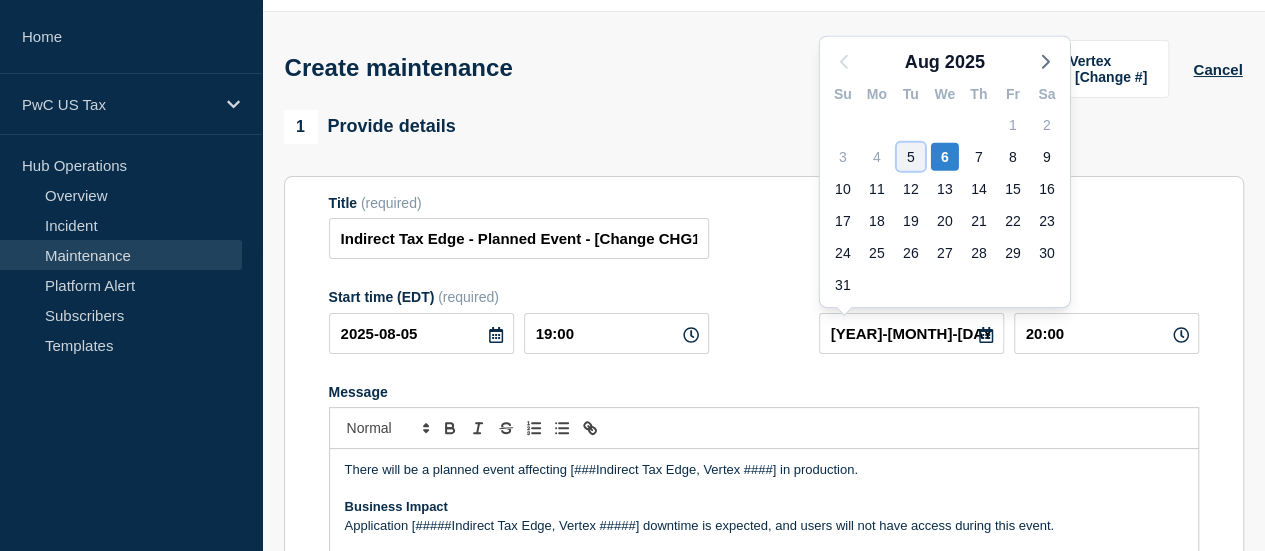 click on "5" 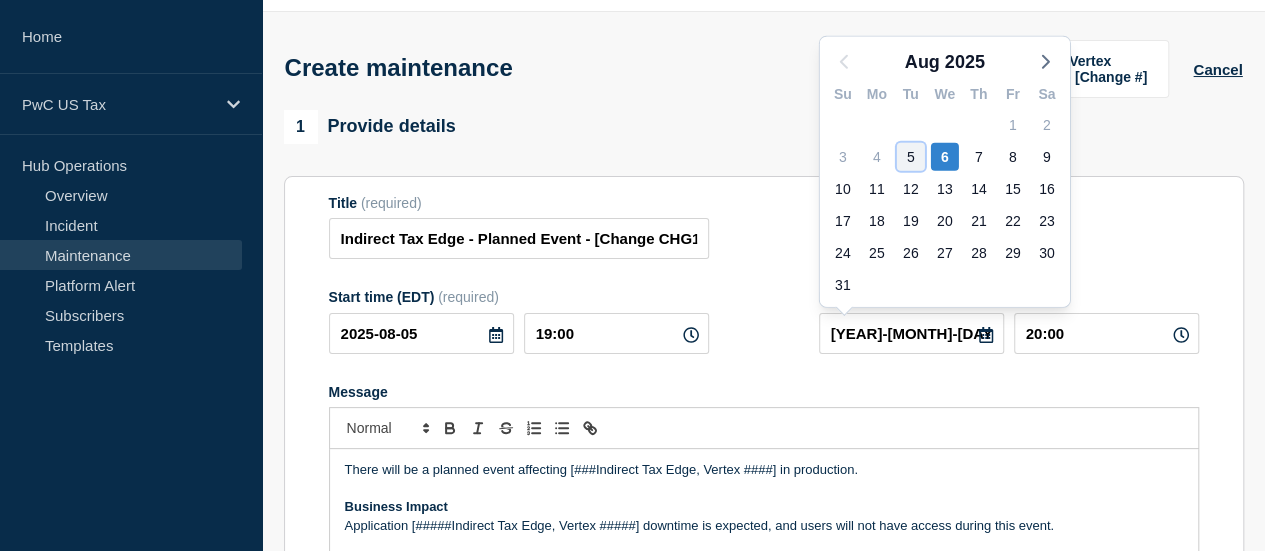 type on "2025-08-05" 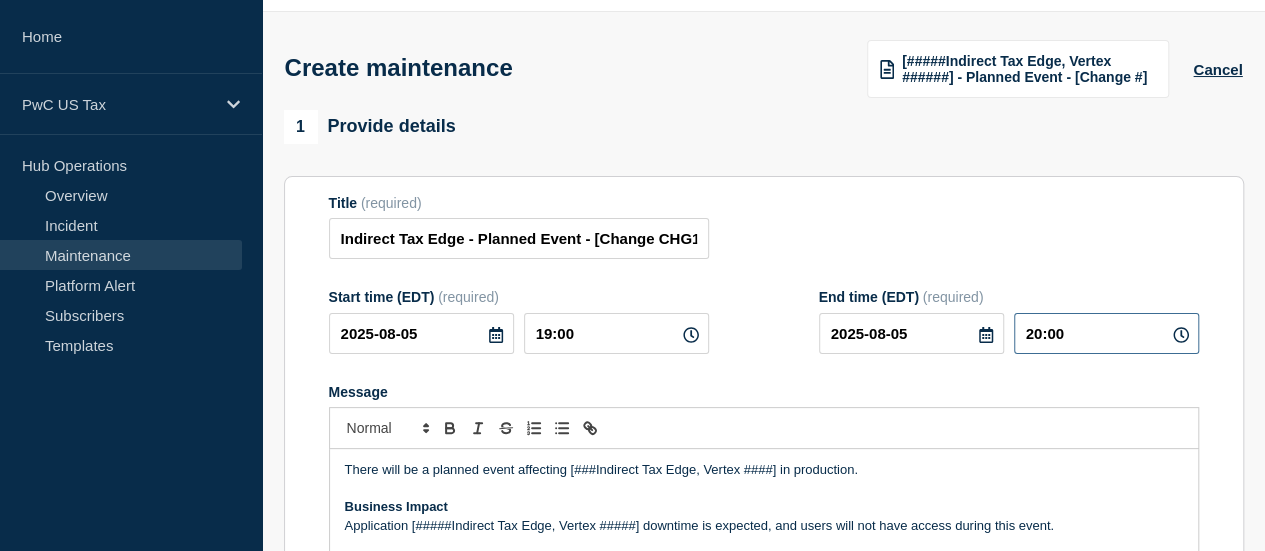 click on "20:00" at bounding box center [1106, 333] 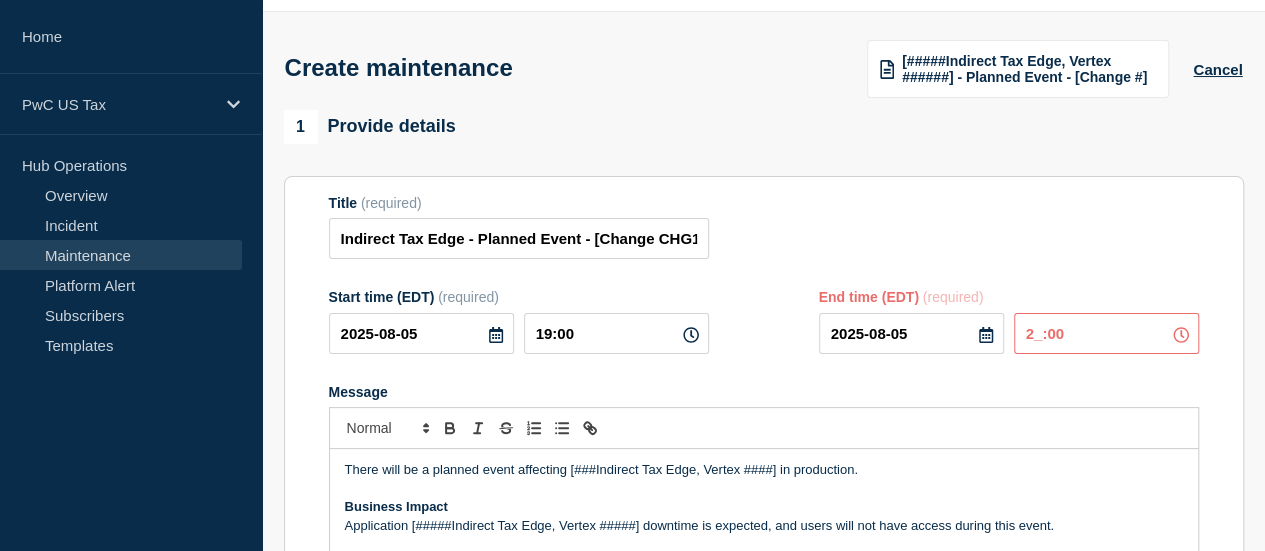 type on "22:00" 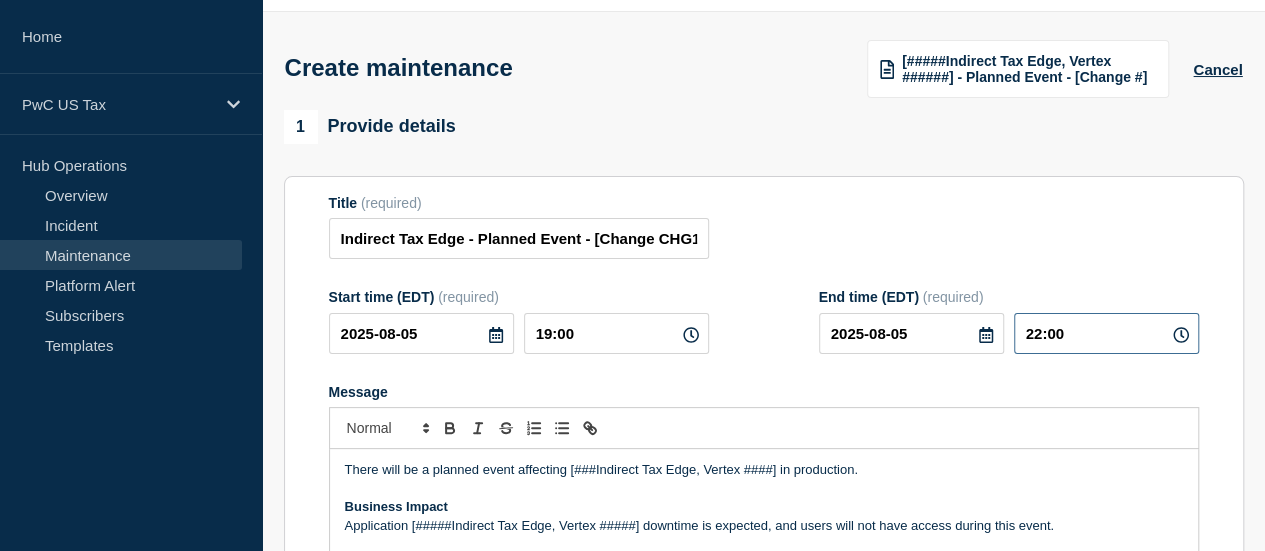 scroll, scrollTop: 154, scrollLeft: 0, axis: vertical 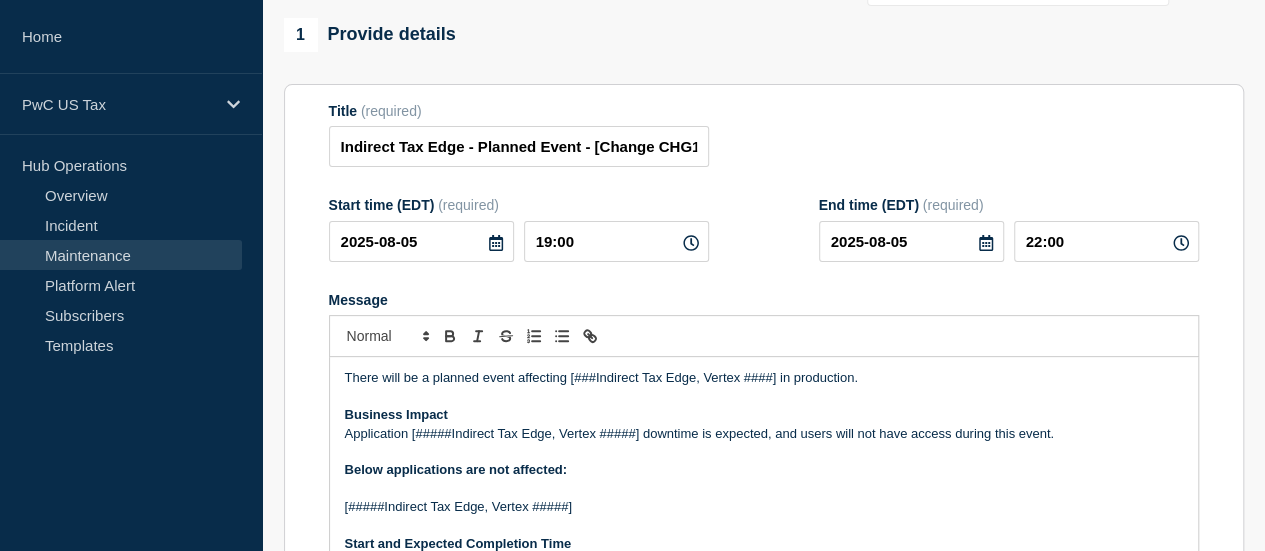 click on "There will be a planned event affecting [###Indirect Tax Edge, Vertex ####] in production." at bounding box center (764, 378) 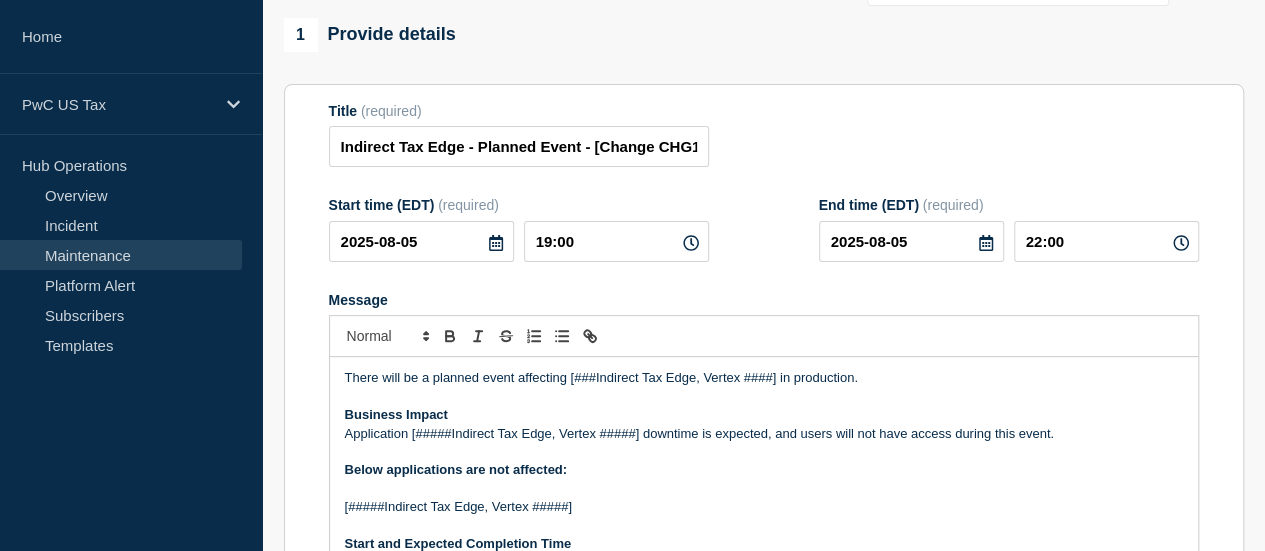type 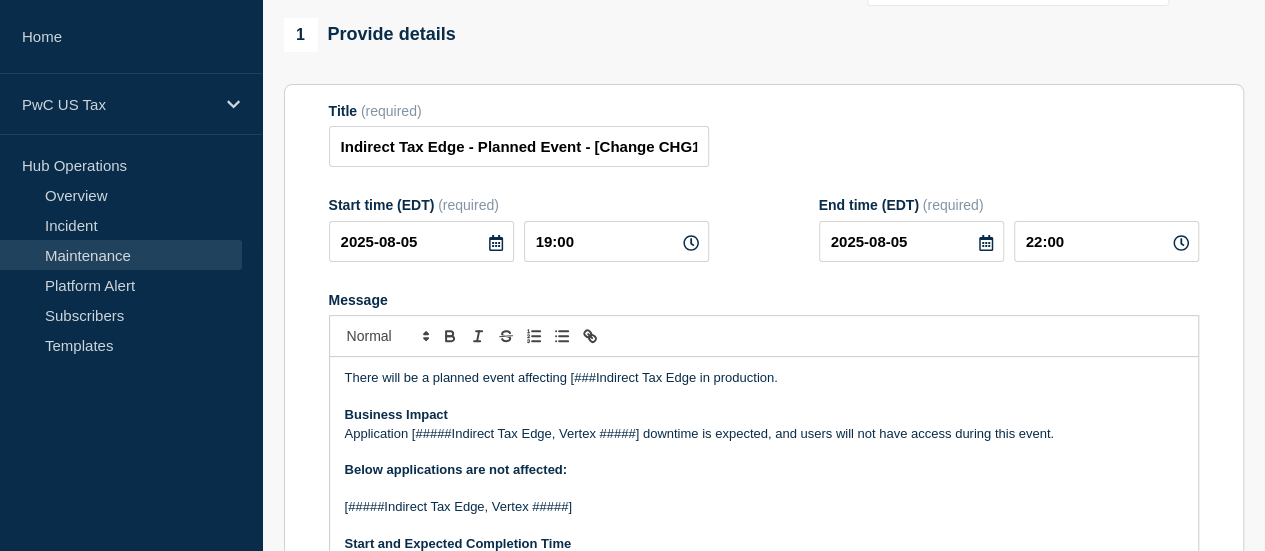 click on "There will be a planned event affecting [###Indirect Tax Edge in production." at bounding box center [764, 378] 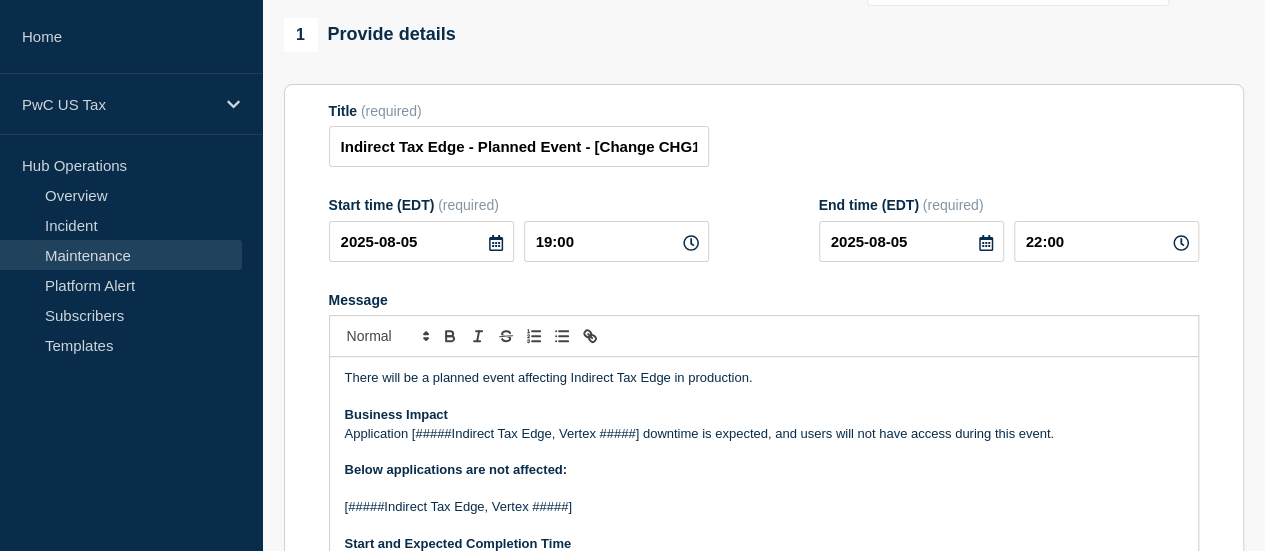 click on "Application [#####Indirect Tax Edge, Vertex #####] downtime is expected, and users will not have access during this event." at bounding box center [764, 434] 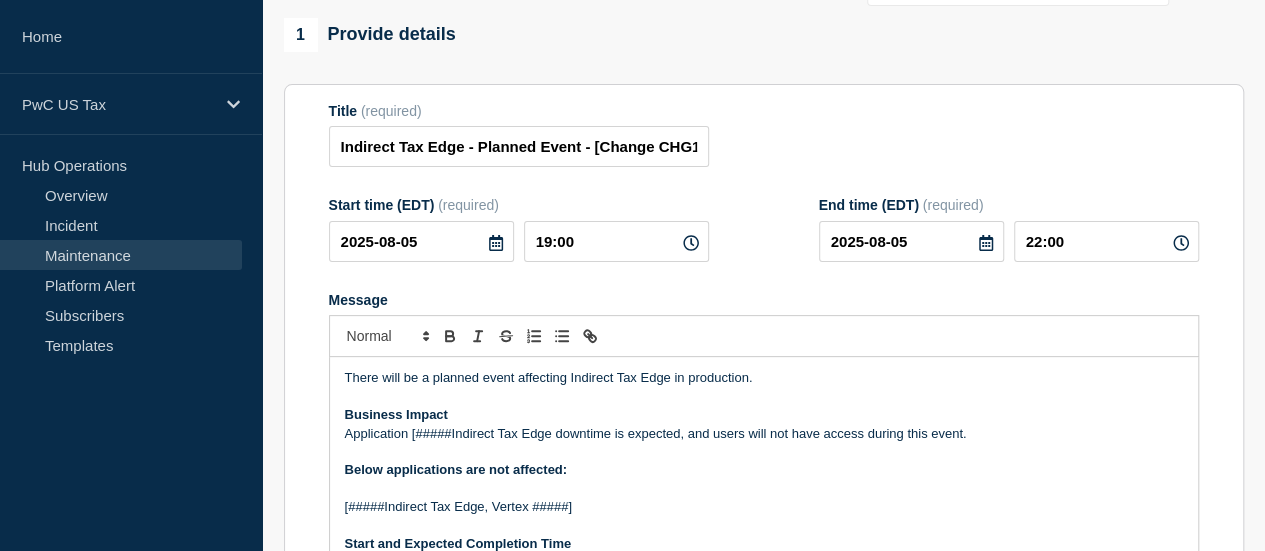 click on "Application [#####Indirect Tax Edge downtime is expected, and users will not have access during this event." at bounding box center [764, 434] 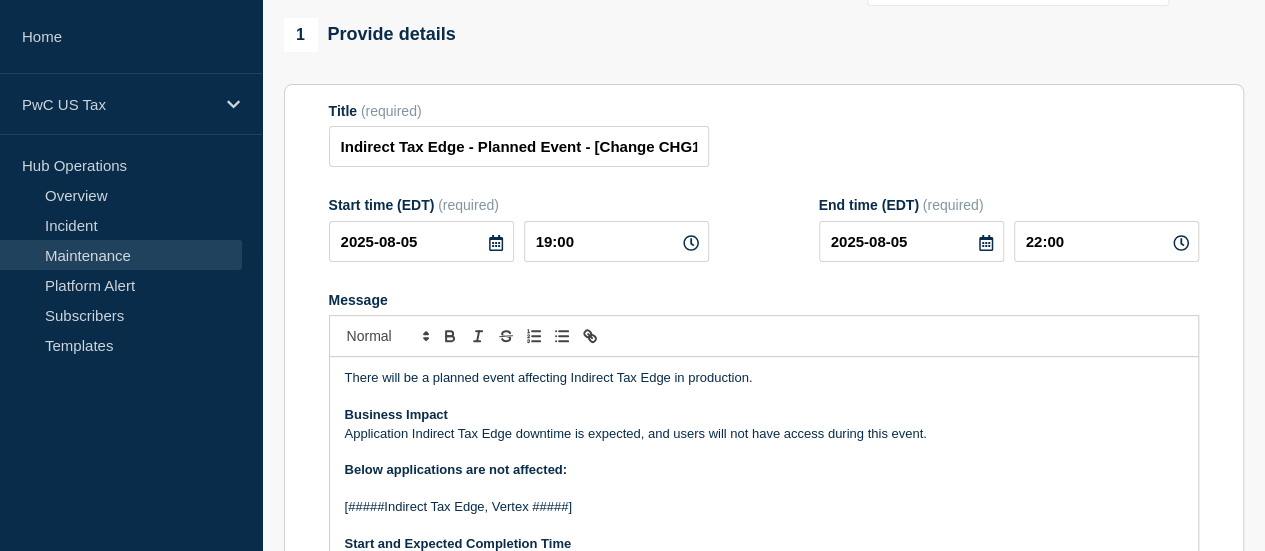 click on "[#####Indirect Tax Edge, Vertex #####]" at bounding box center (764, 507) 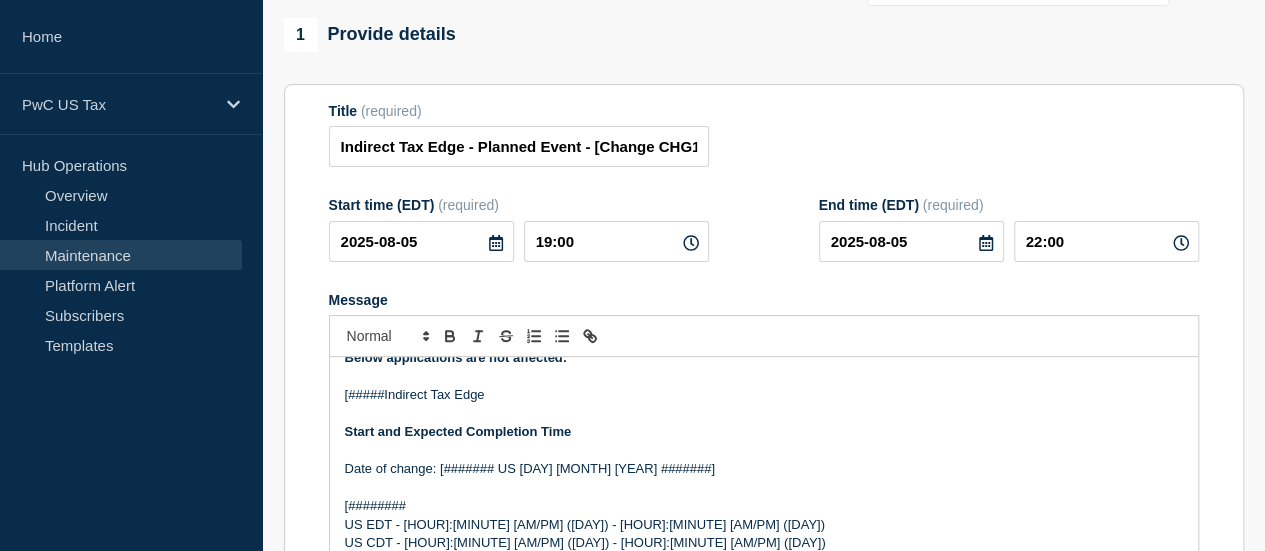 scroll, scrollTop: 113, scrollLeft: 0, axis: vertical 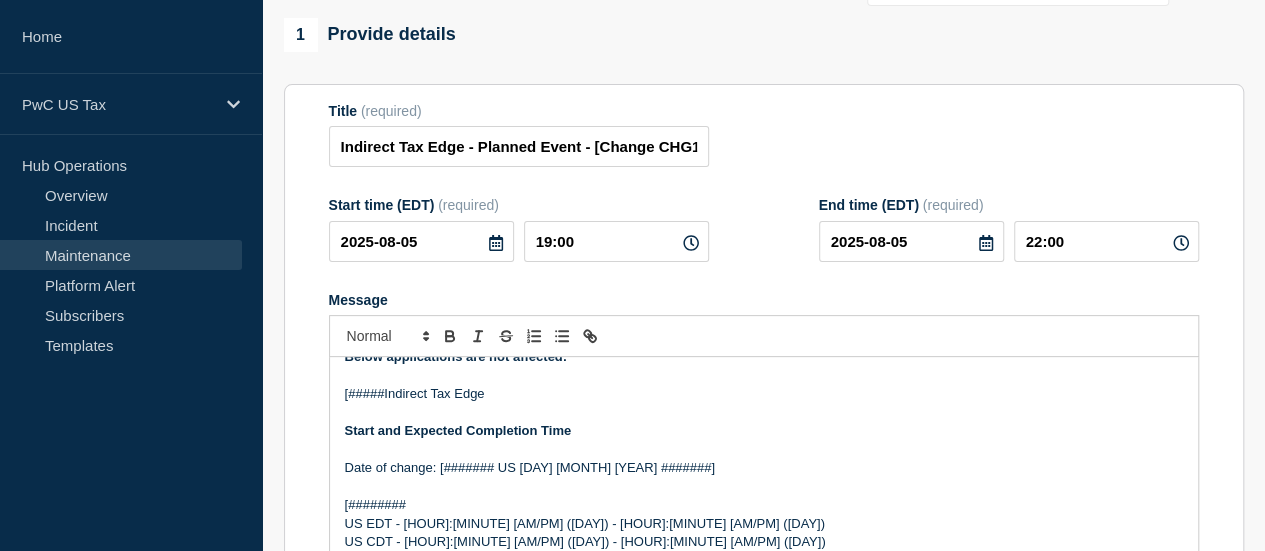 click on "[#####Indirect Tax Edge" at bounding box center (764, 394) 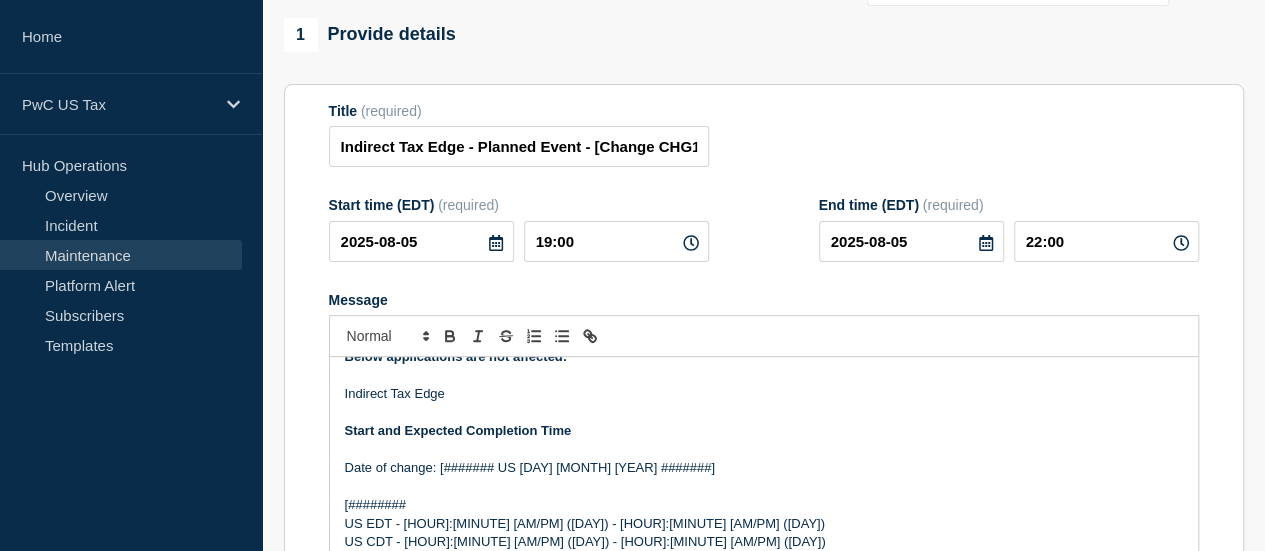 click on "Start and Expected Completion Time" at bounding box center (764, 431) 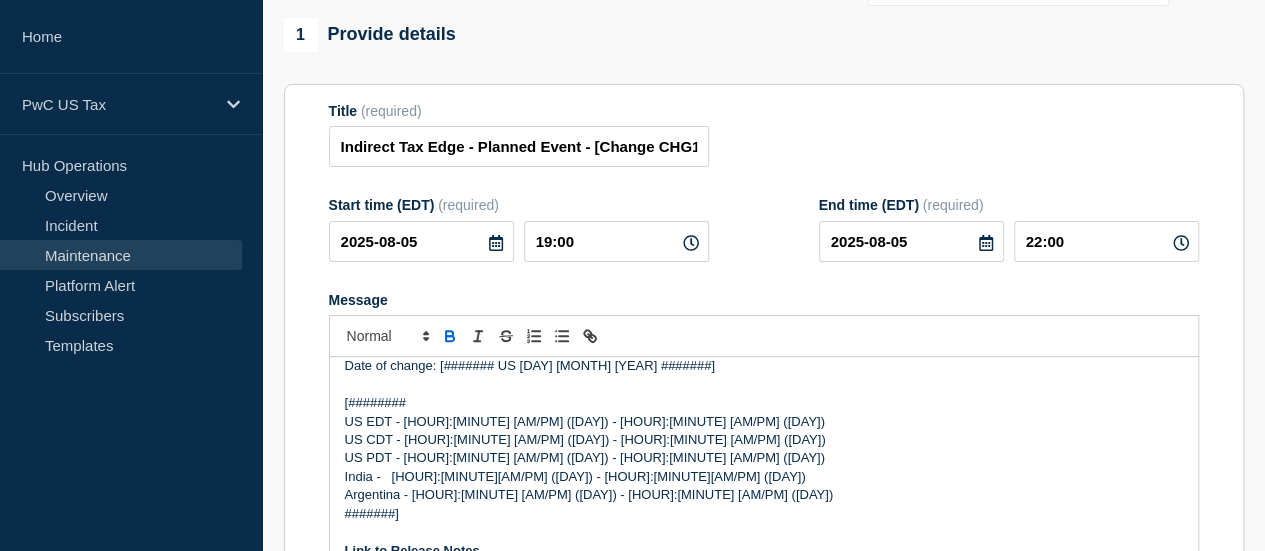 scroll, scrollTop: 216, scrollLeft: 0, axis: vertical 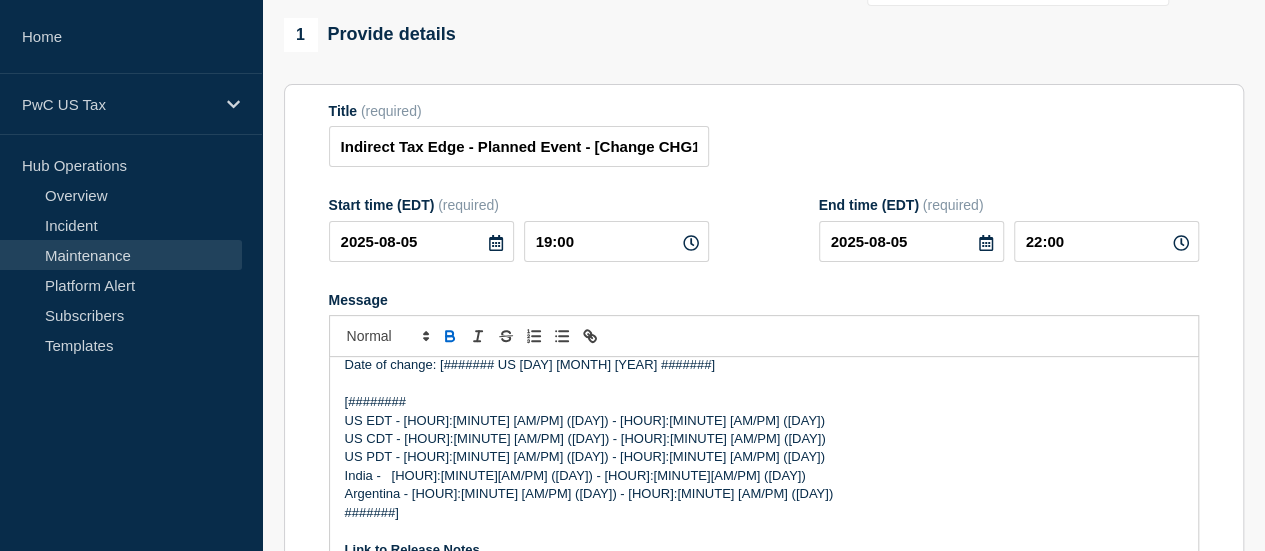 click at bounding box center [764, 531] 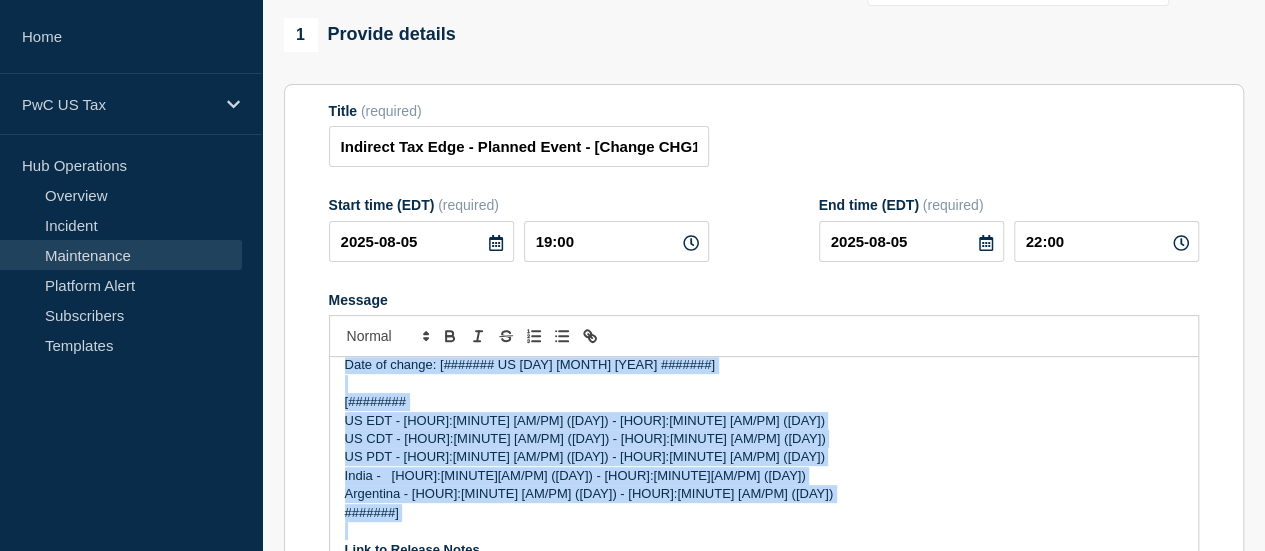 scroll, scrollTop: 105, scrollLeft: 0, axis: vertical 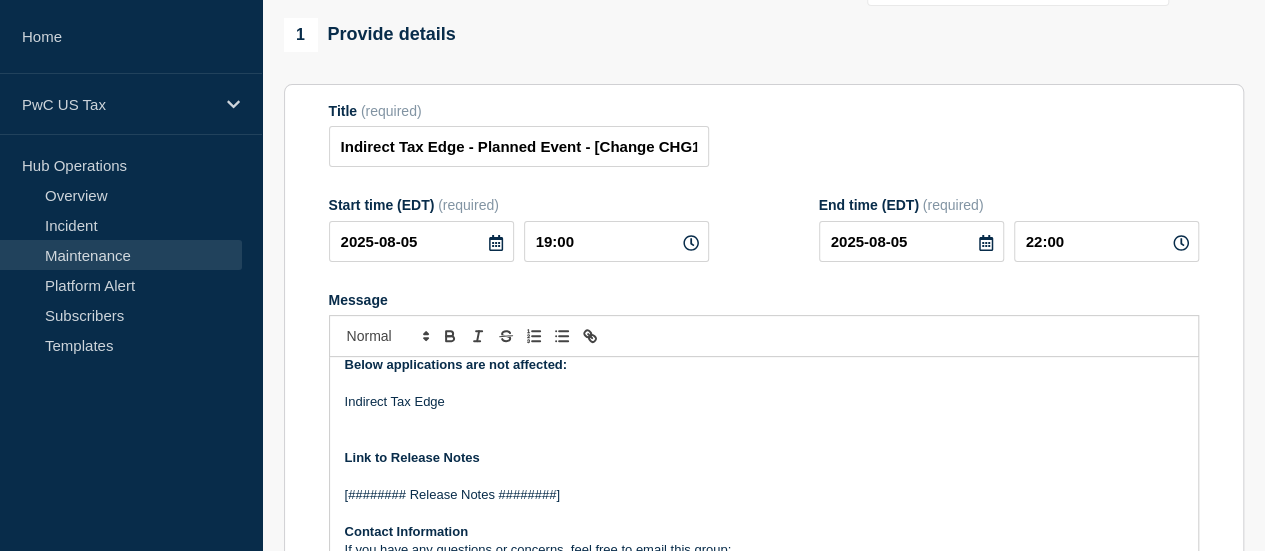 click on "[######## Release Notes ########]" at bounding box center [764, 495] 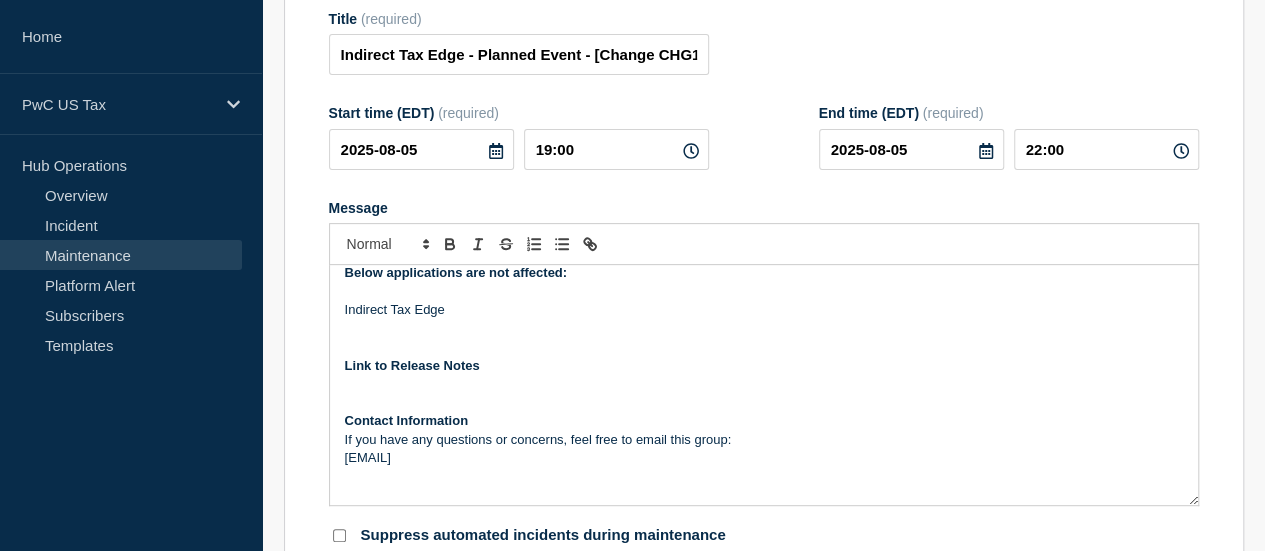 scroll, scrollTop: 253, scrollLeft: 0, axis: vertical 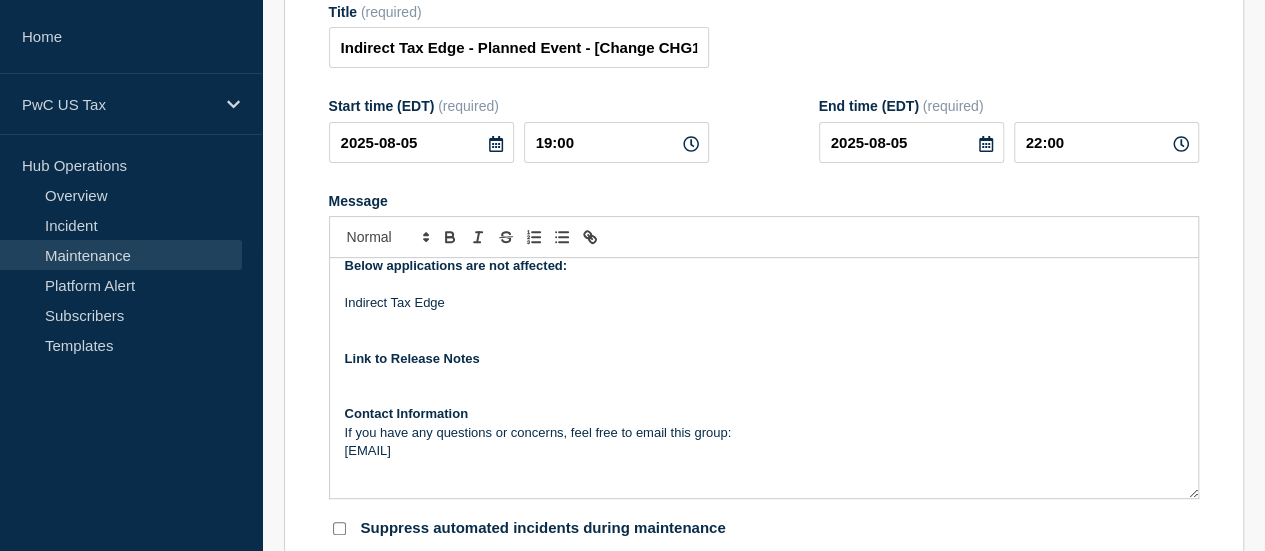 click on "Link to Release Notes" at bounding box center (764, 359) 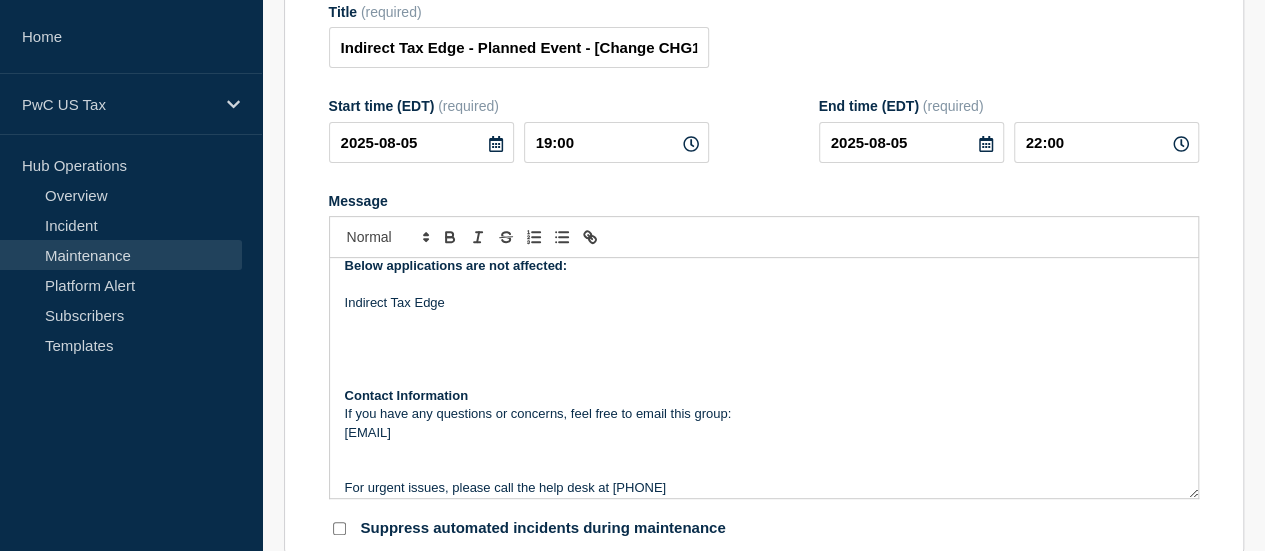scroll, scrollTop: 134, scrollLeft: 0, axis: vertical 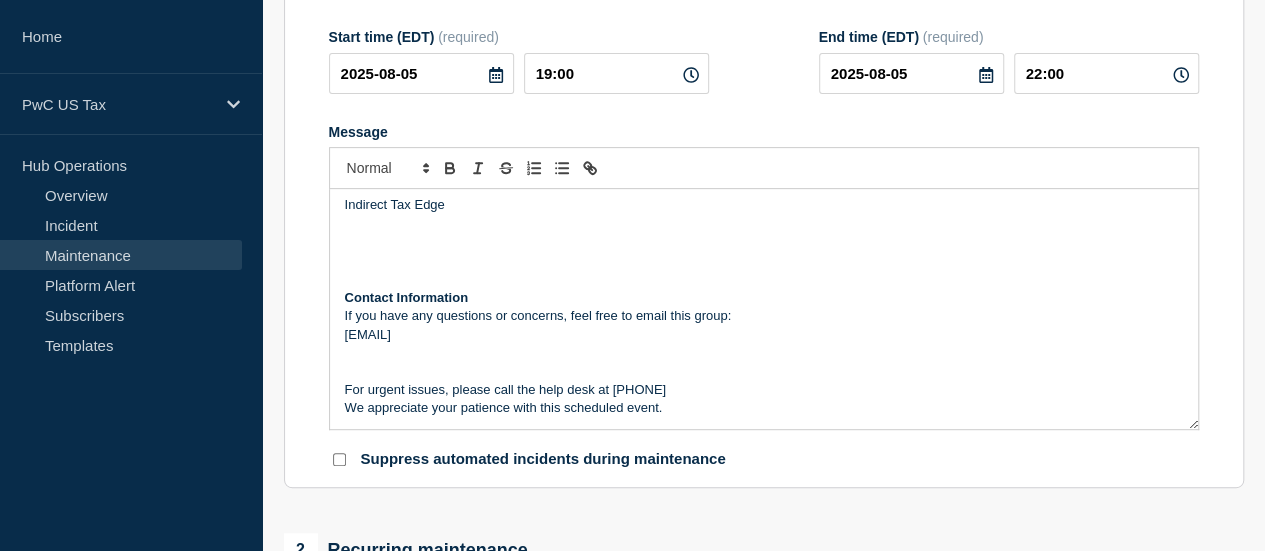 click at bounding box center [339, 459] 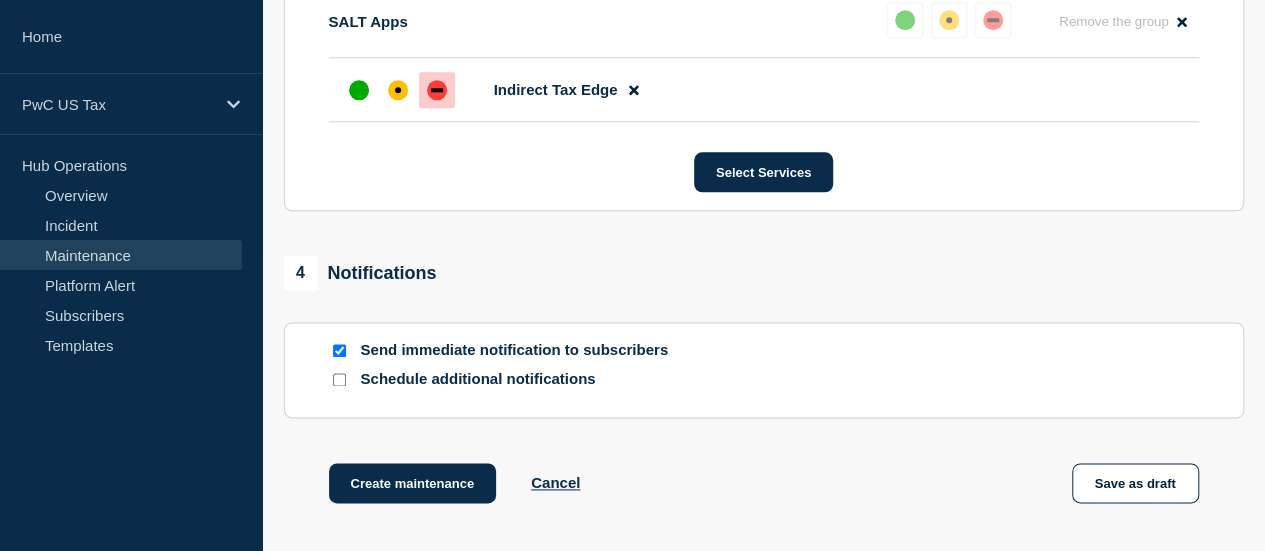 scroll, scrollTop: 1291, scrollLeft: 0, axis: vertical 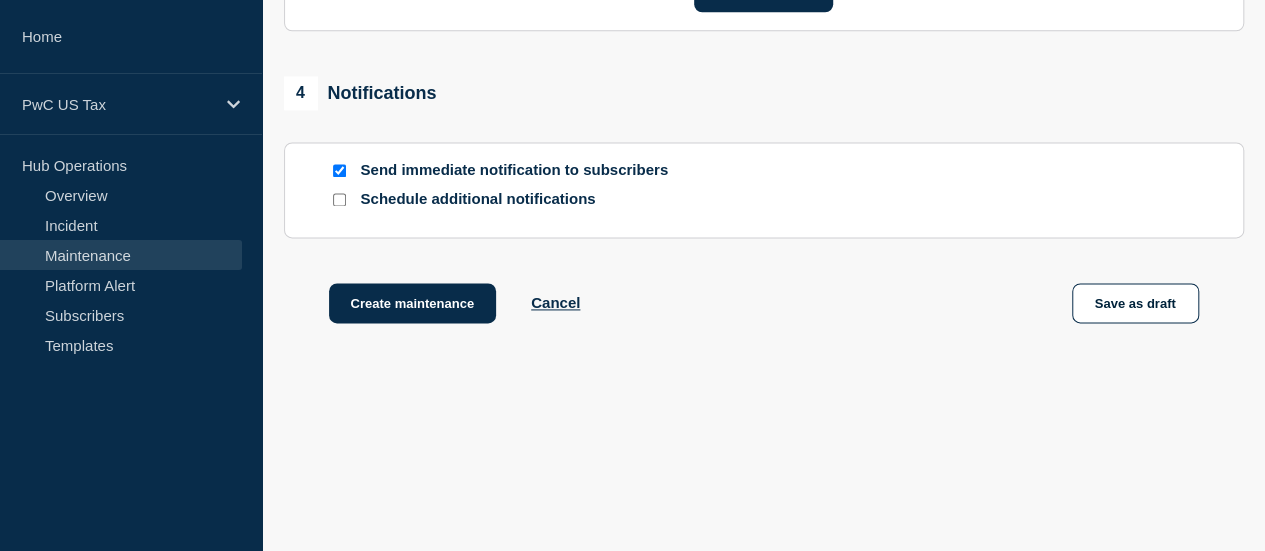 click at bounding box center [339, 199] 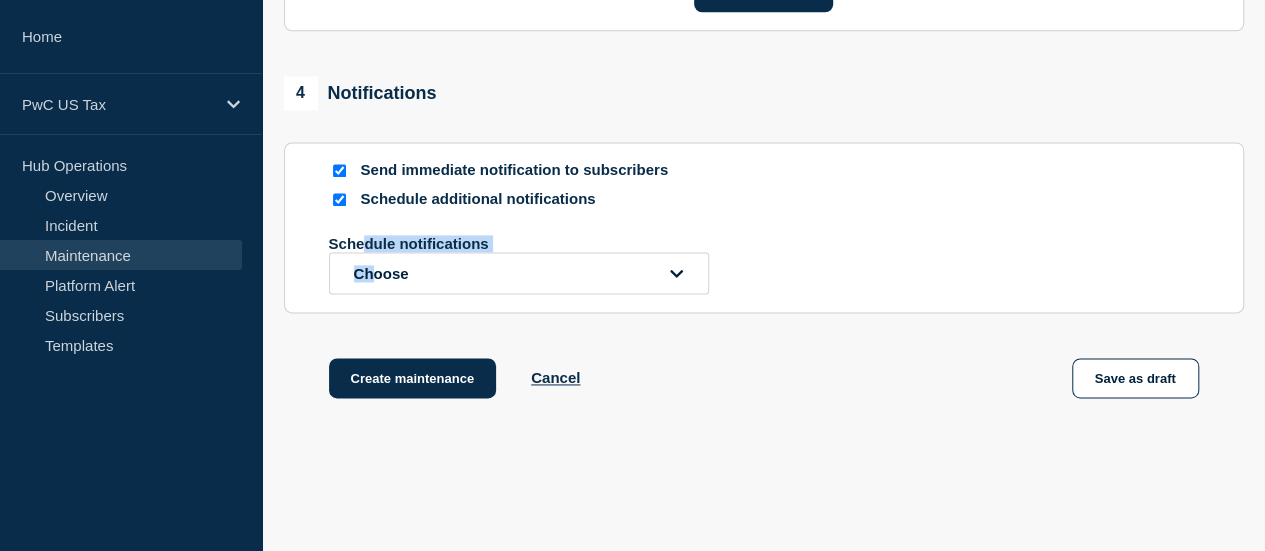drag, startPoint x: 366, startPoint y: 248, endPoint x: 370, endPoint y: 282, distance: 34.234486 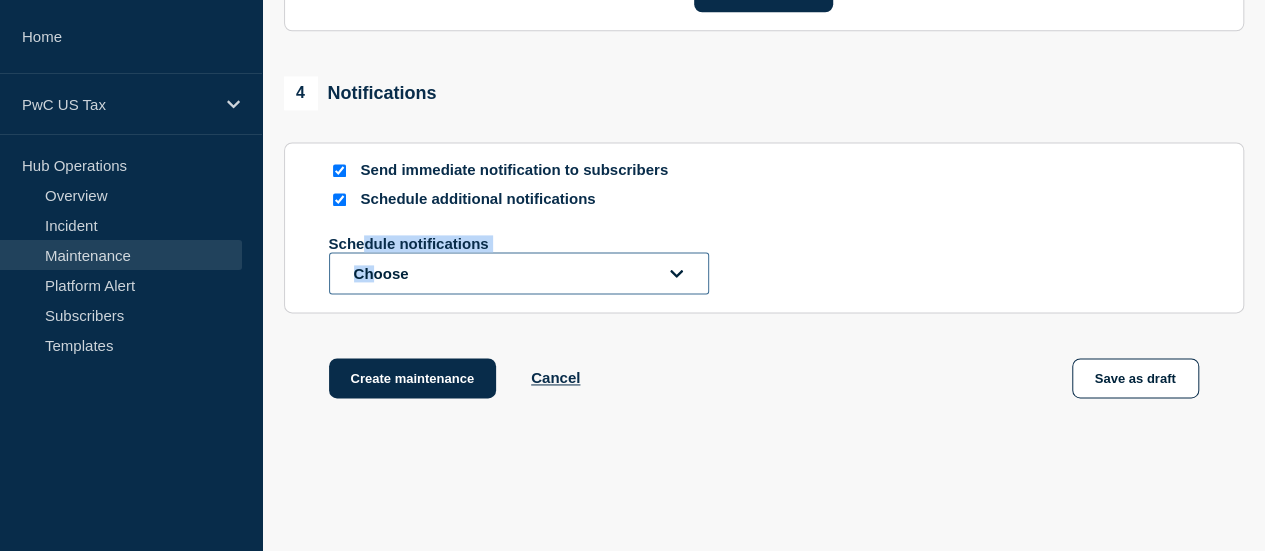click on "Choose" 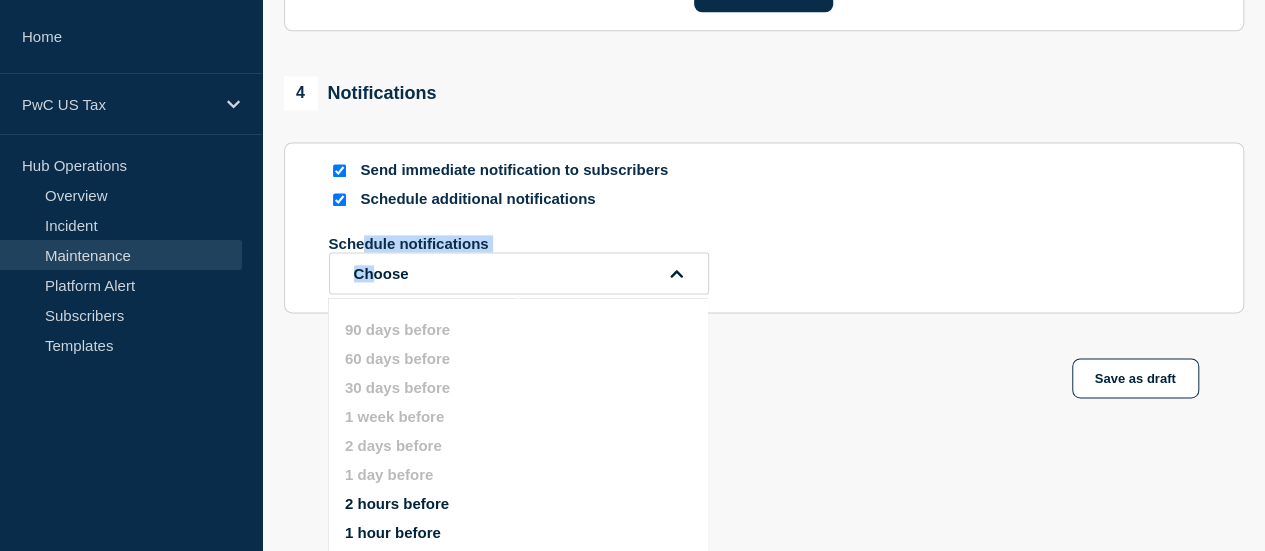 scroll, scrollTop: 1472, scrollLeft: 0, axis: vertical 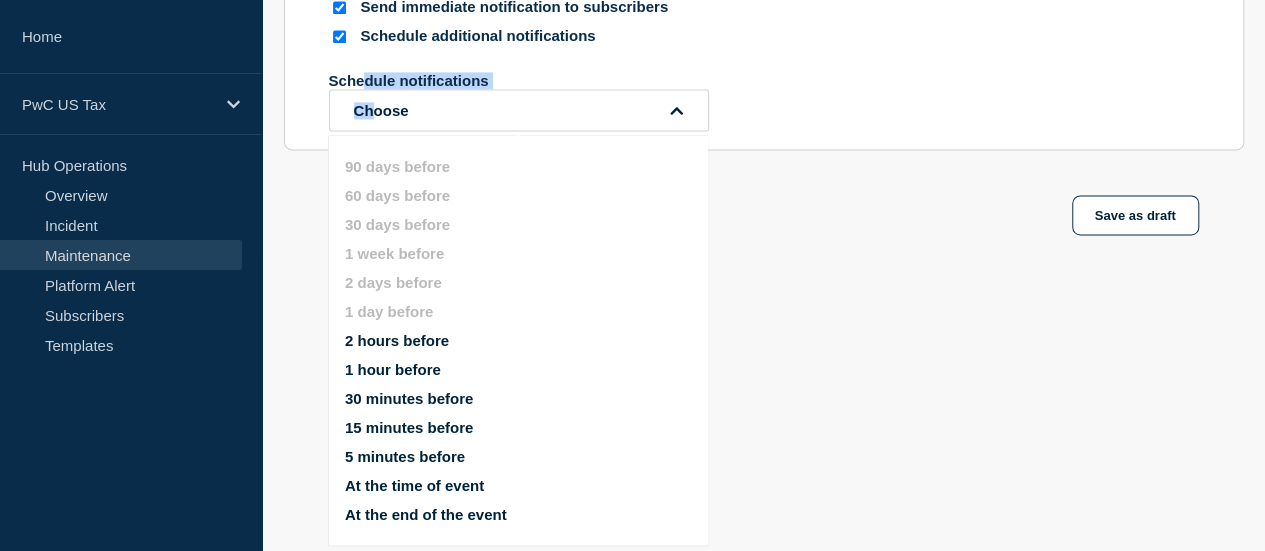 click on "At the end of the event" at bounding box center [426, 514] 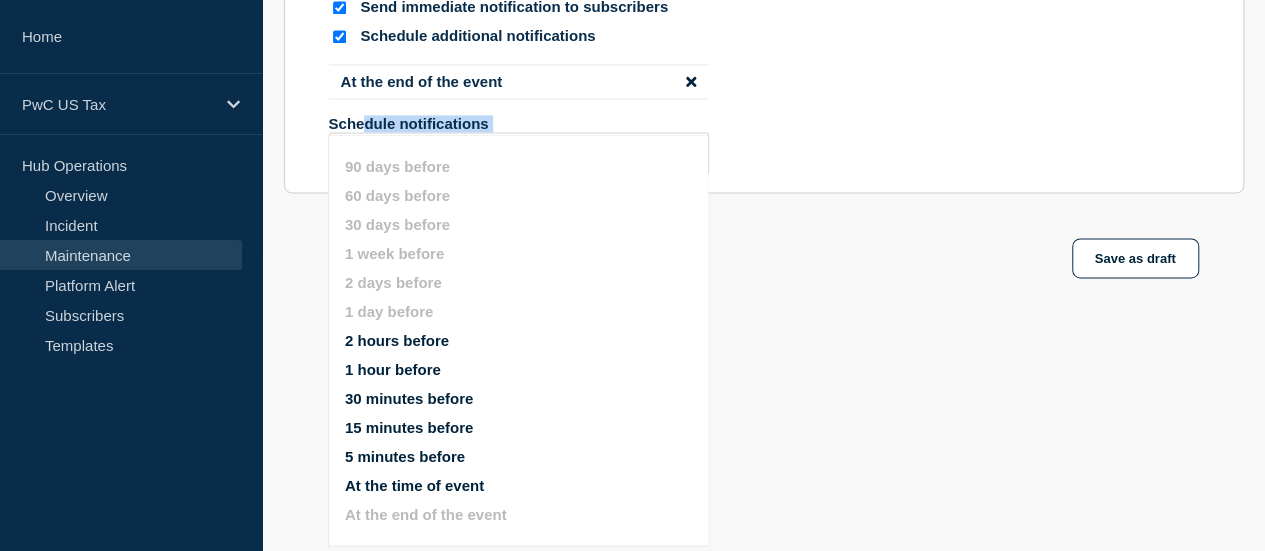 click on "At the time of event" at bounding box center [414, 485] 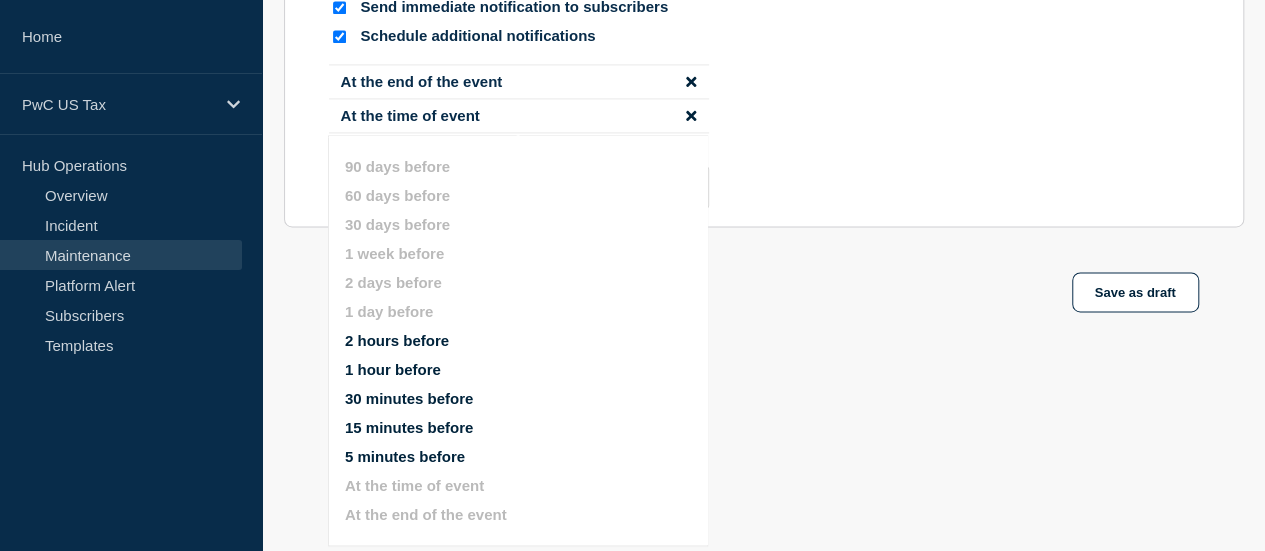 click on "Create maintenance [#####Indirect Tax Edge, Vertex ######] - Planned Event - [Change #] Cancel 1  Provide details  Title  (required) Indirect Tax Edge - Planned Event - [Change CHG1502644] Start time (EDT)  (required) [YEAR]-[MONTH]-[DAY] [HOUR]:[MINUTE] End time (EDT)  (required) [YEAR]-[MONTH]-[DAY] [HOUR]:[MINUTE] Message  There will be a planned event affecting Indirect Tax Edge in production. Business Impact Application Indirect Tax Edge downtime is expected, and users will not have access during this event. Below applications are not affected: Indirect Tax Edge Contact Information If you have any questions or concerns, feel free to email this group: [EMAIL] For urgent issues, please call the help desk at [PHONE] We appreciate your patience with this scheduled event. Suppress automated incidents during maintenance 2  Recurring maintenance  Repeat maintenance 3  Set affected Services  Reset Clear all  SALT Apps Reset Remove the group Remove   Indirect Tax Edge Select Services 4  Notifications  Choose  Cancel" 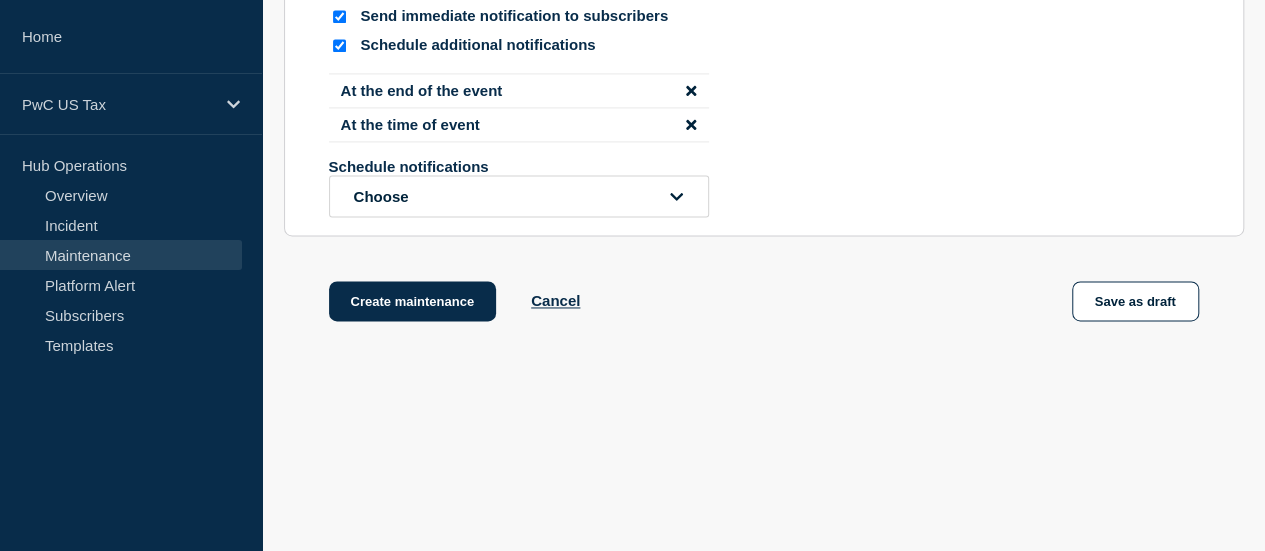 scroll, scrollTop: 1448, scrollLeft: 0, axis: vertical 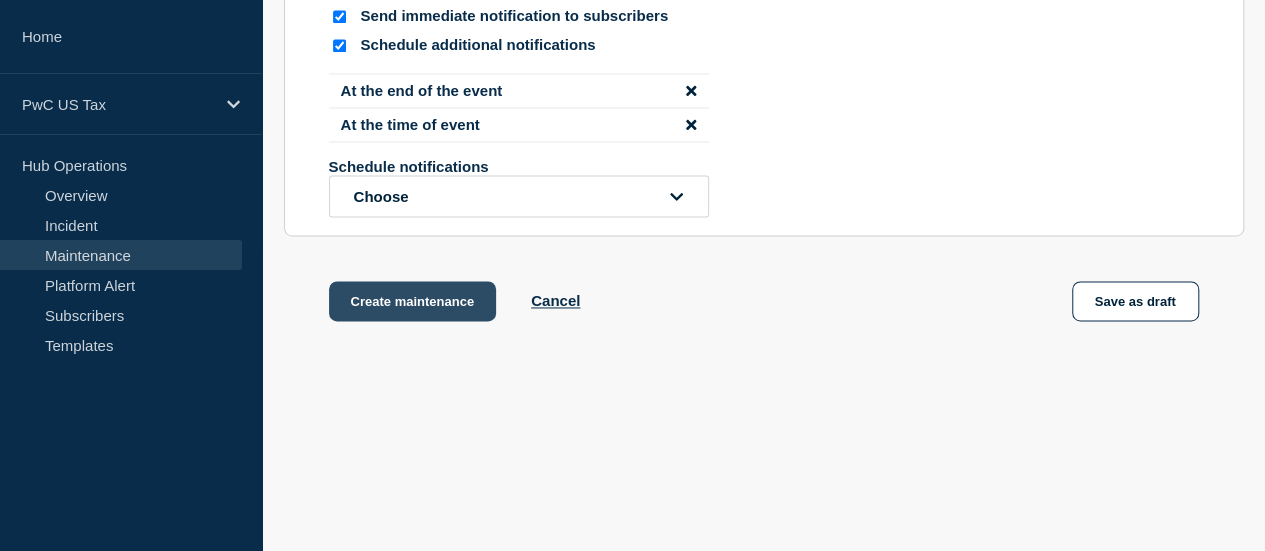 click on "Create maintenance" at bounding box center (413, 301) 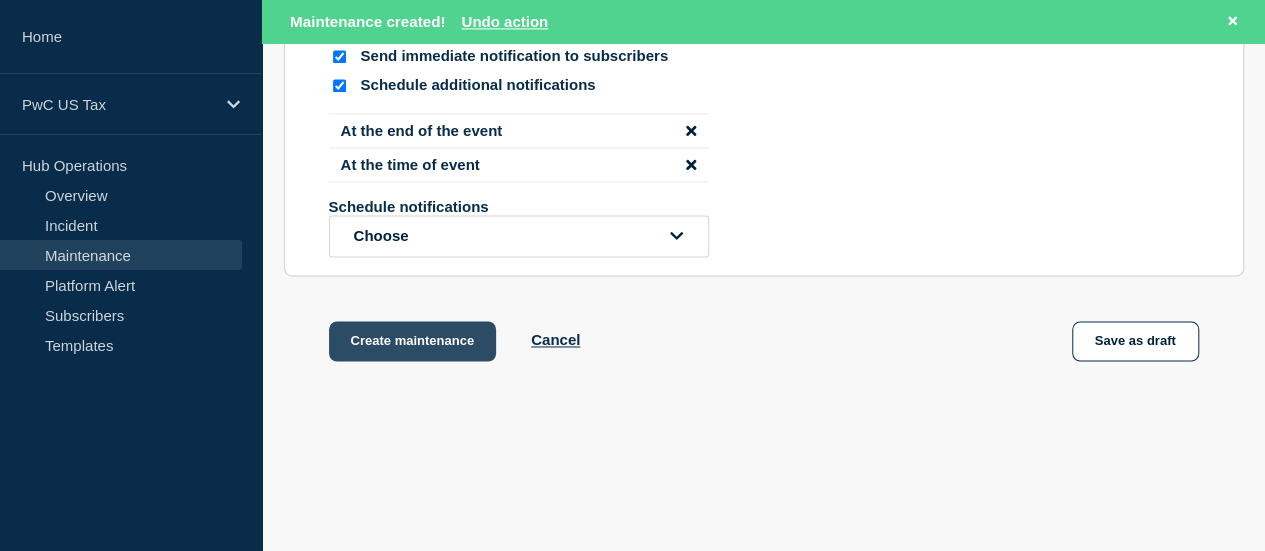 scroll, scrollTop: 1490, scrollLeft: 0, axis: vertical 